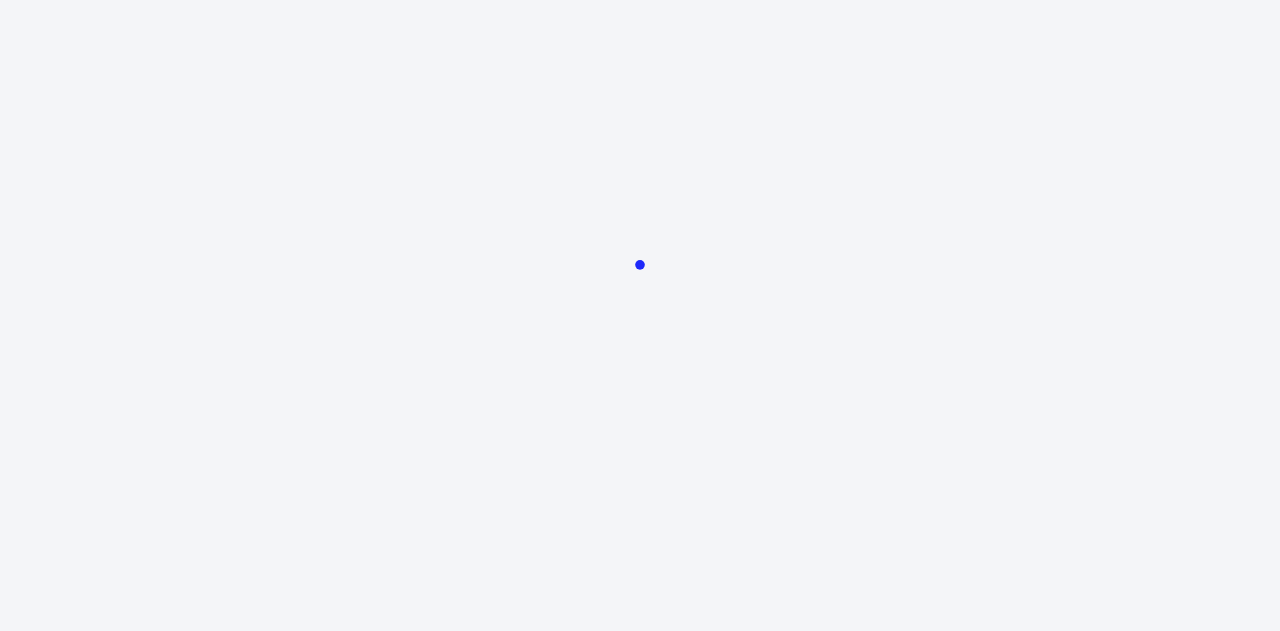 scroll, scrollTop: 0, scrollLeft: 0, axis: both 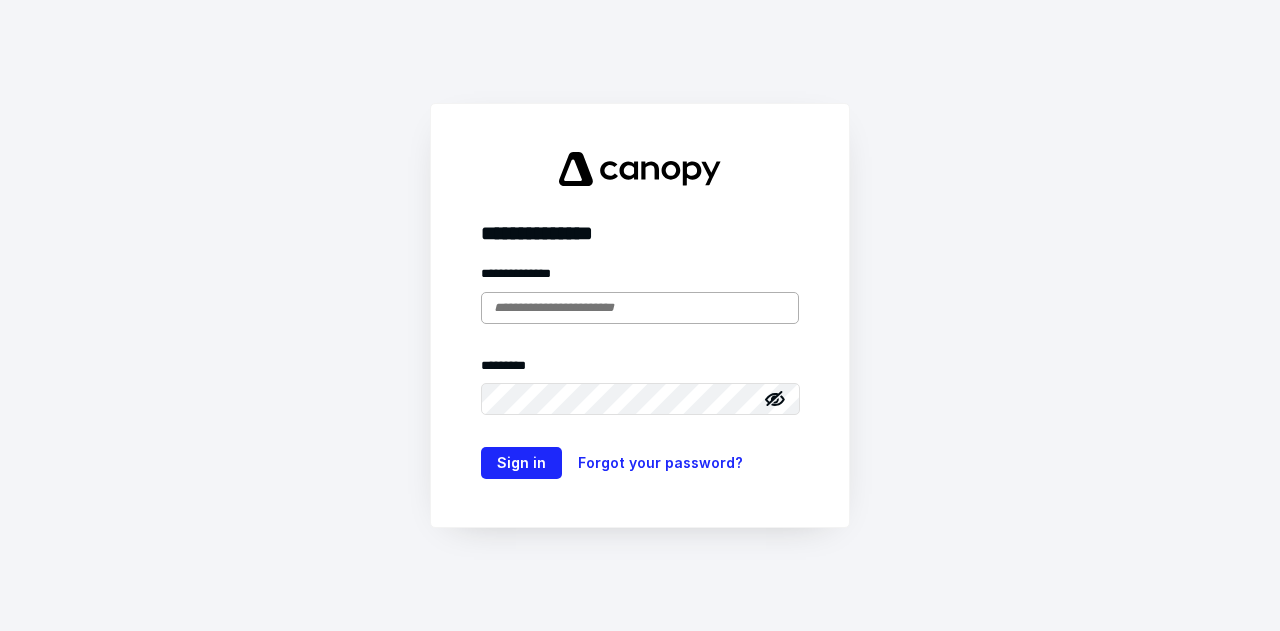 click at bounding box center (640, 308) 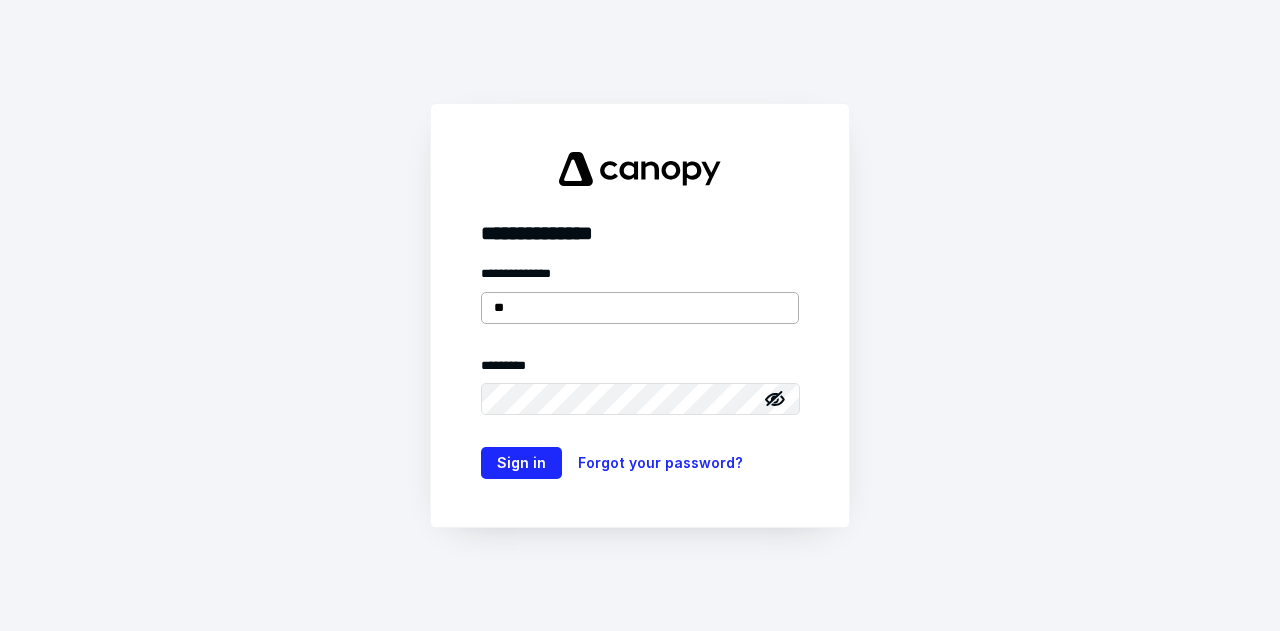 type on "**********" 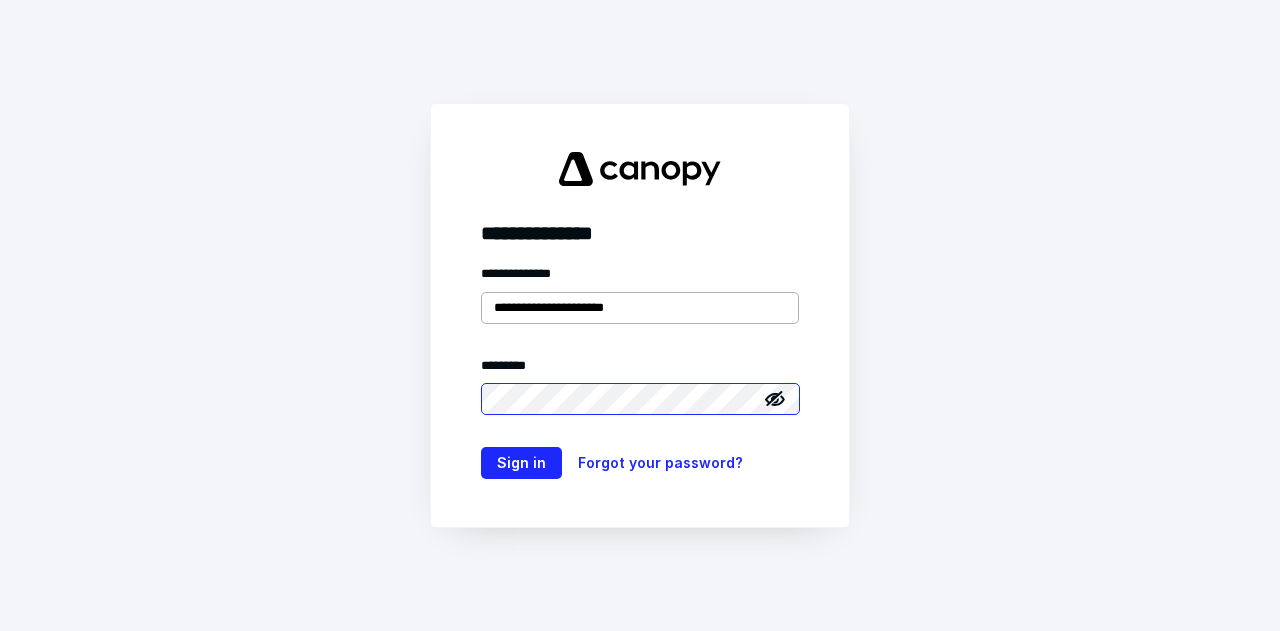 click on "Sign in" at bounding box center (521, 463) 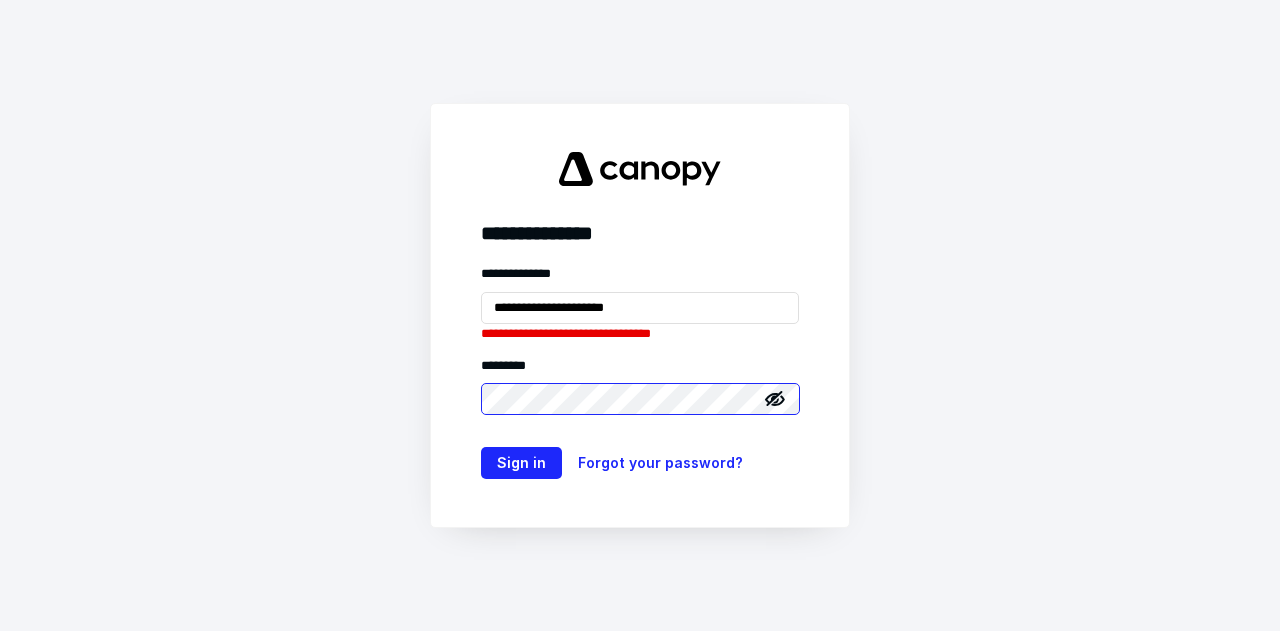 click on "Sign in" at bounding box center [521, 463] 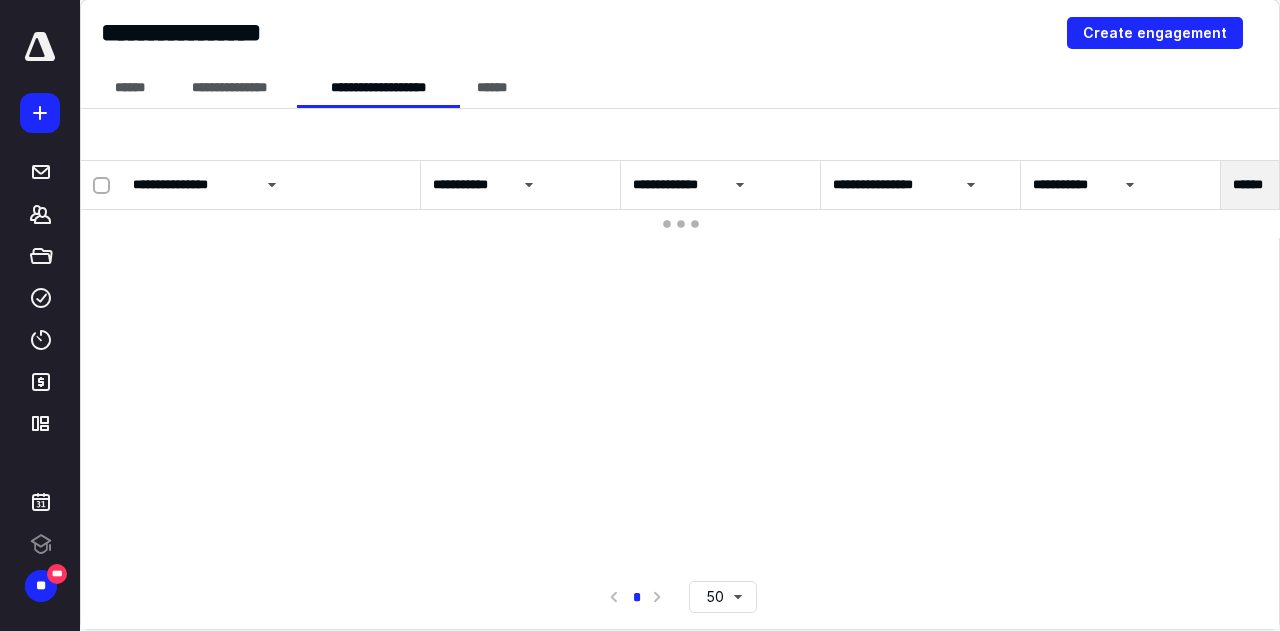 scroll, scrollTop: 0, scrollLeft: 0, axis: both 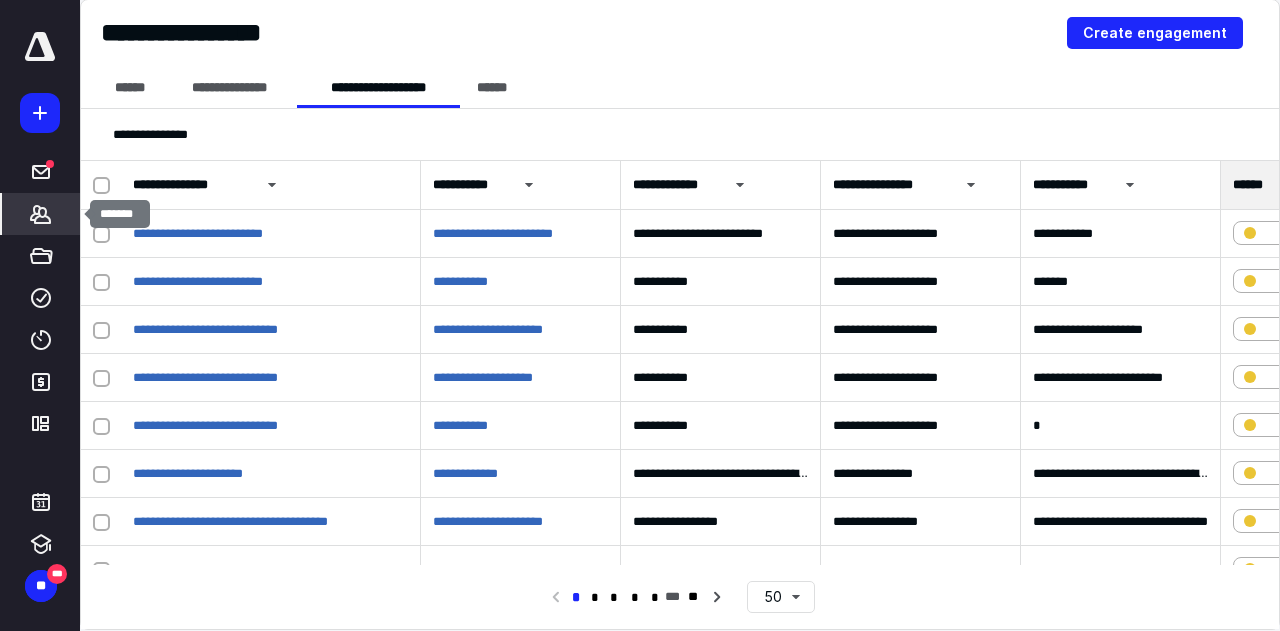 click 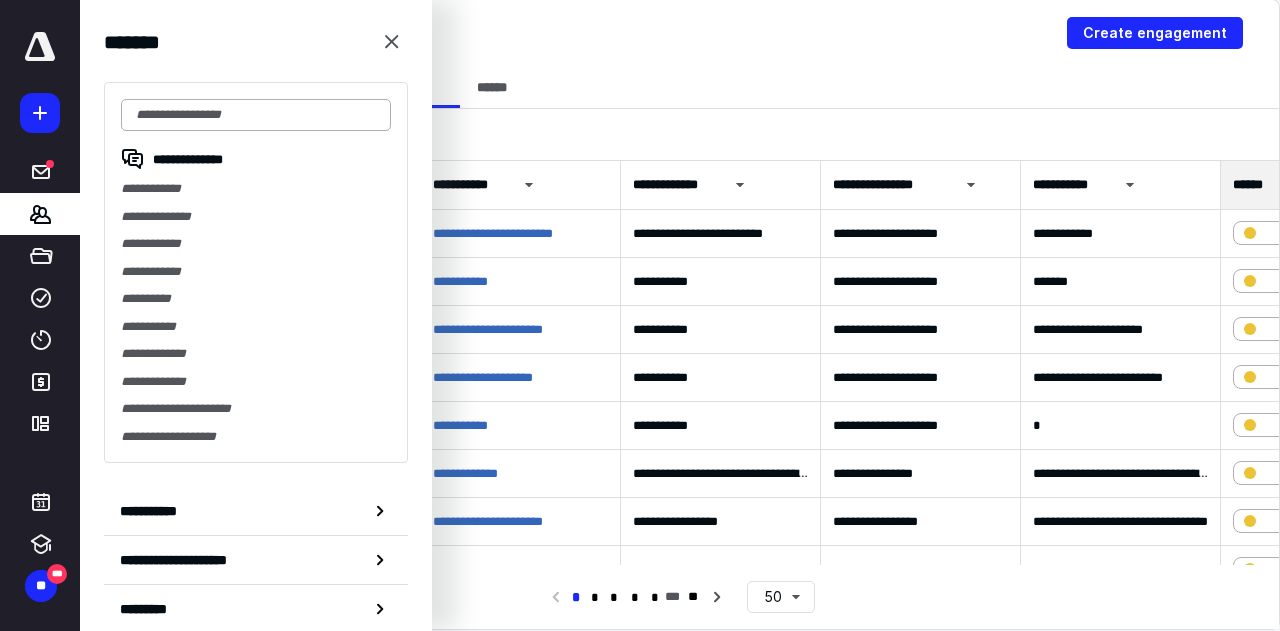 click at bounding box center (256, 115) 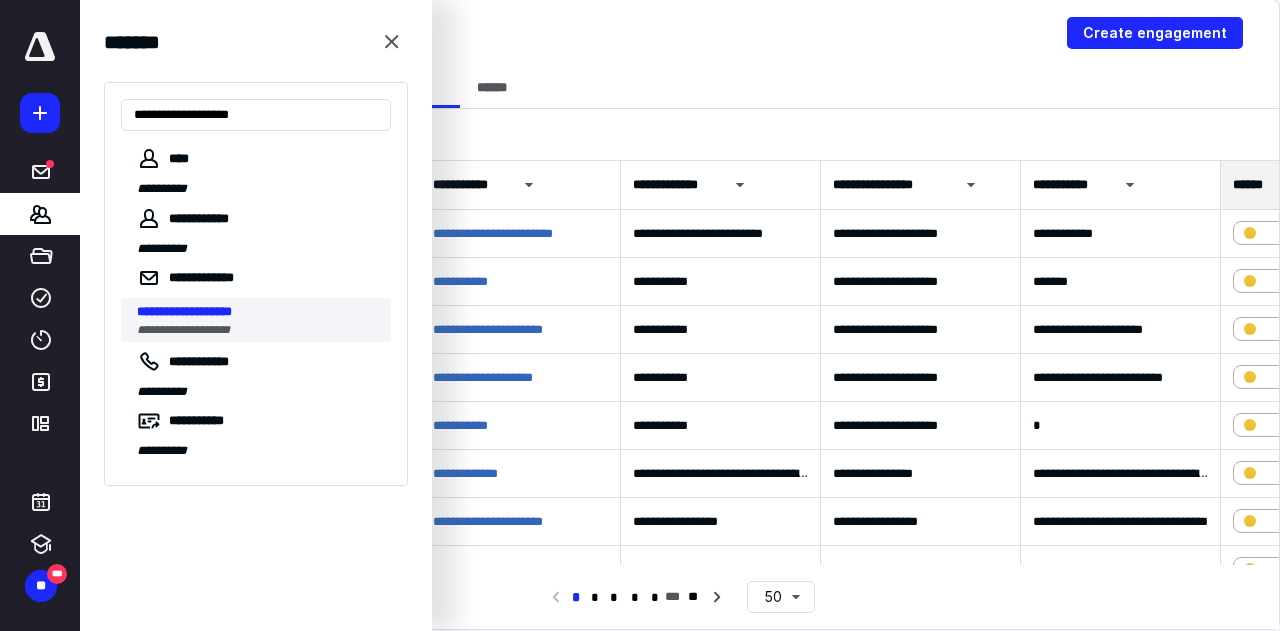 click on "**********" at bounding box center (258, 312) 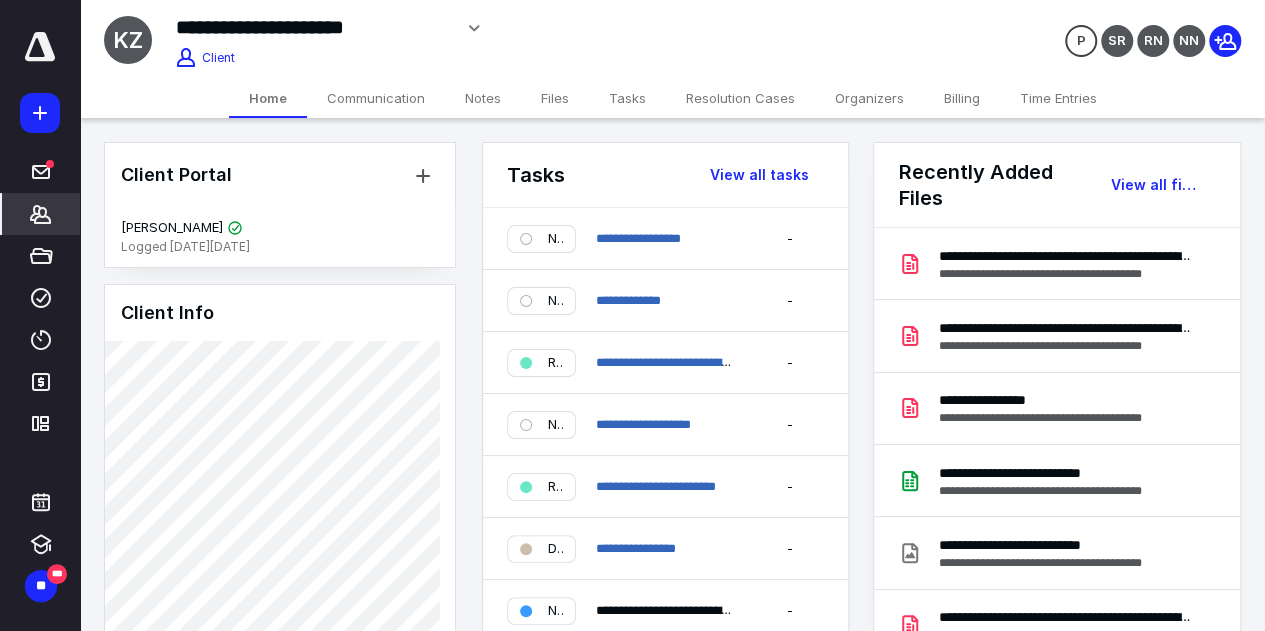 click on "Files" at bounding box center [555, 98] 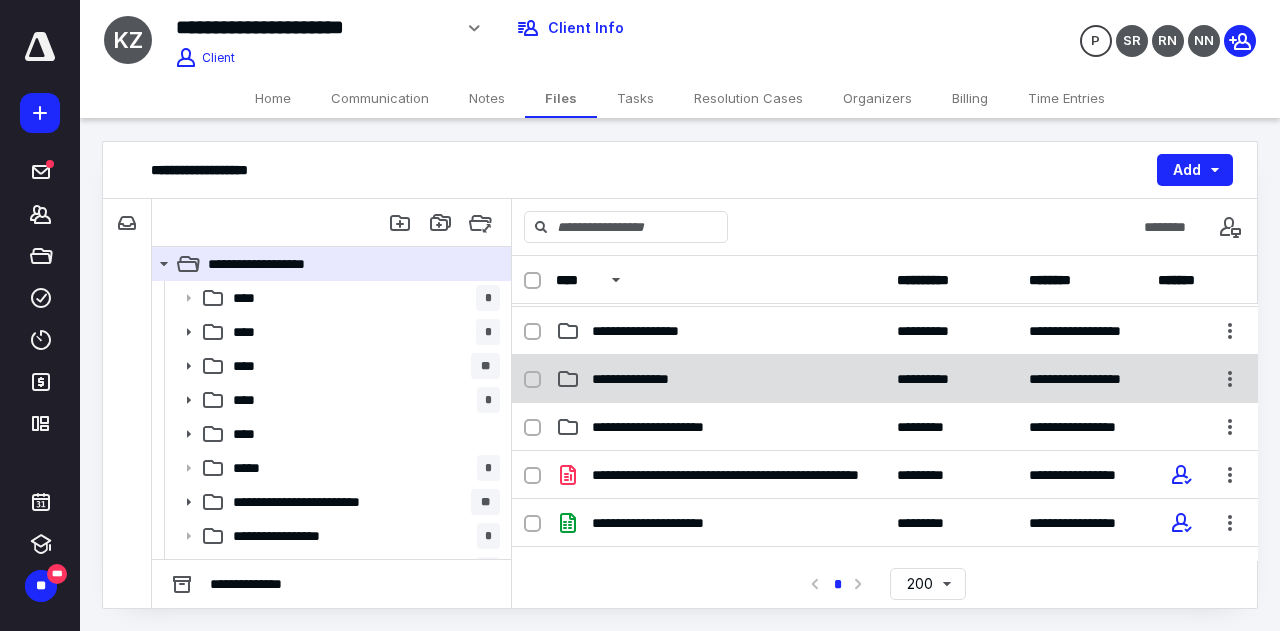 scroll, scrollTop: 0, scrollLeft: 0, axis: both 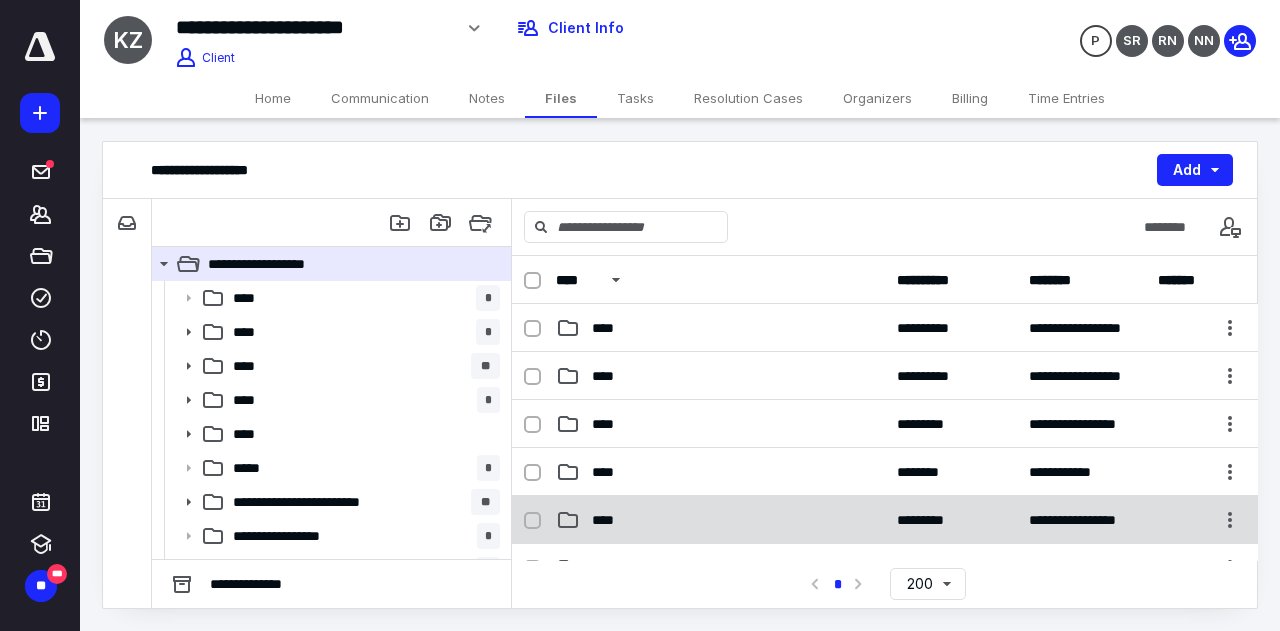 click on "**********" at bounding box center (885, 520) 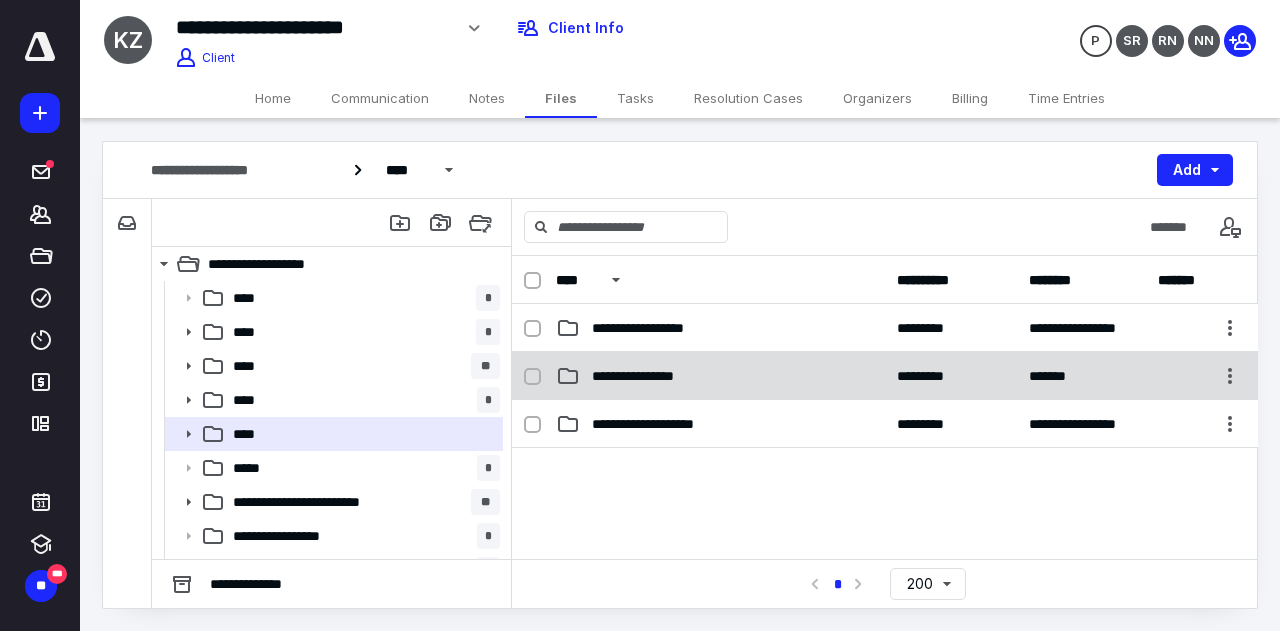 click on "**********" at bounding box center [648, 376] 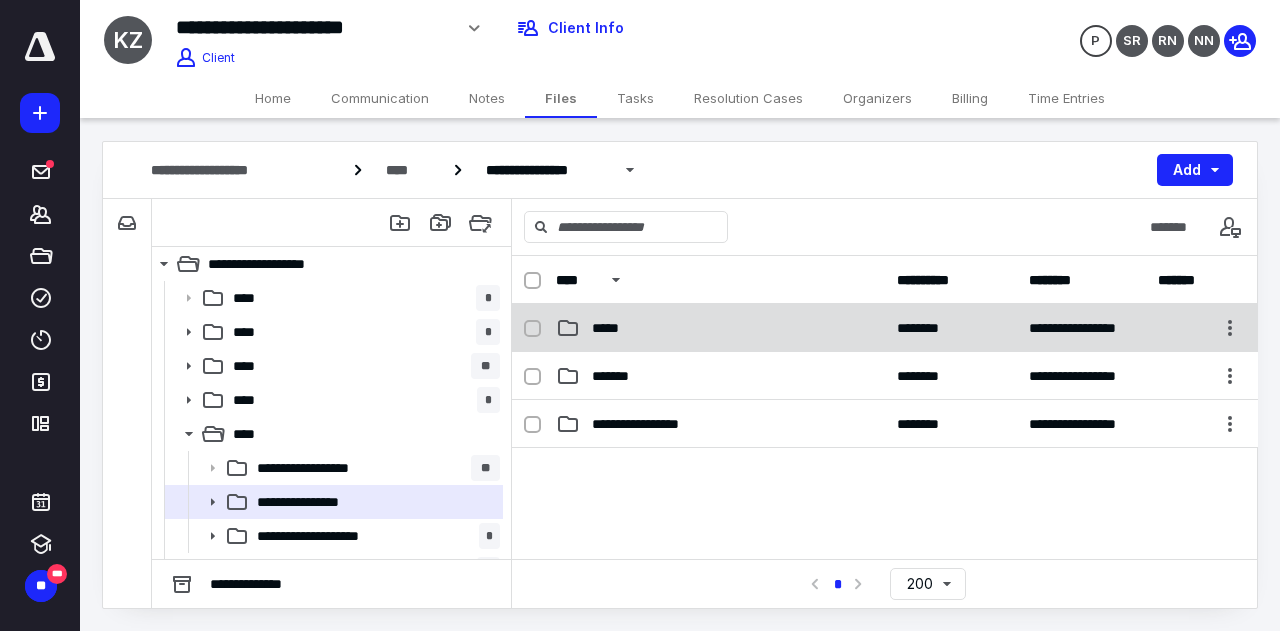 click on "**********" at bounding box center (885, 328) 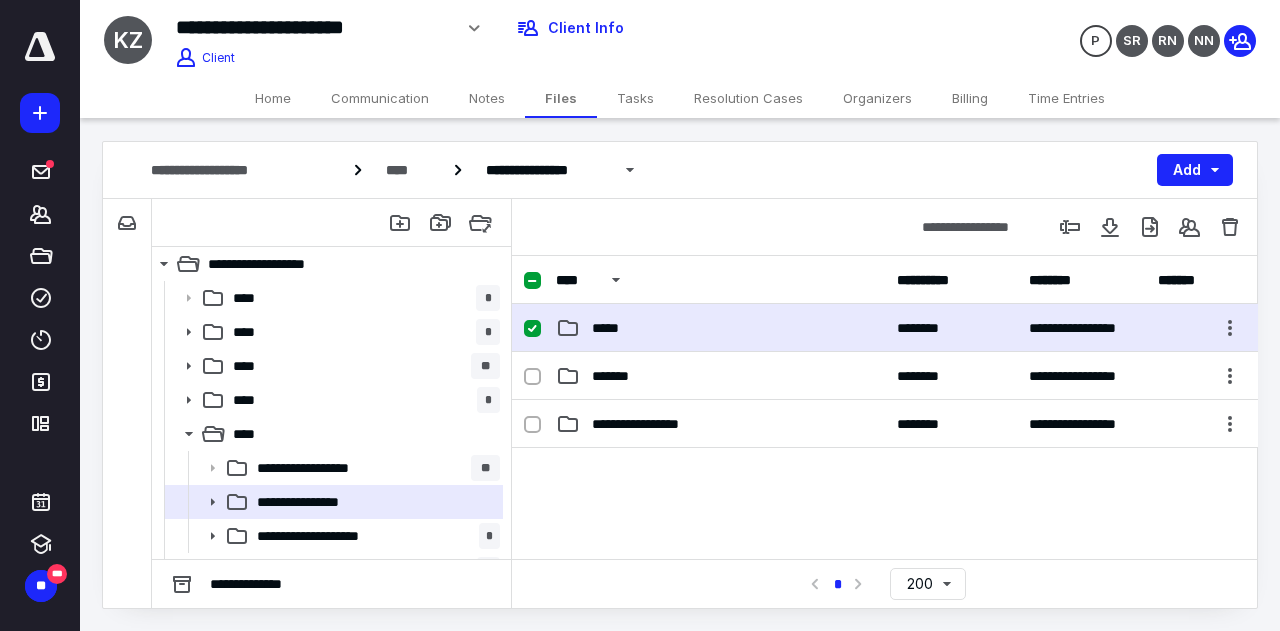 click on "**********" at bounding box center [885, 328] 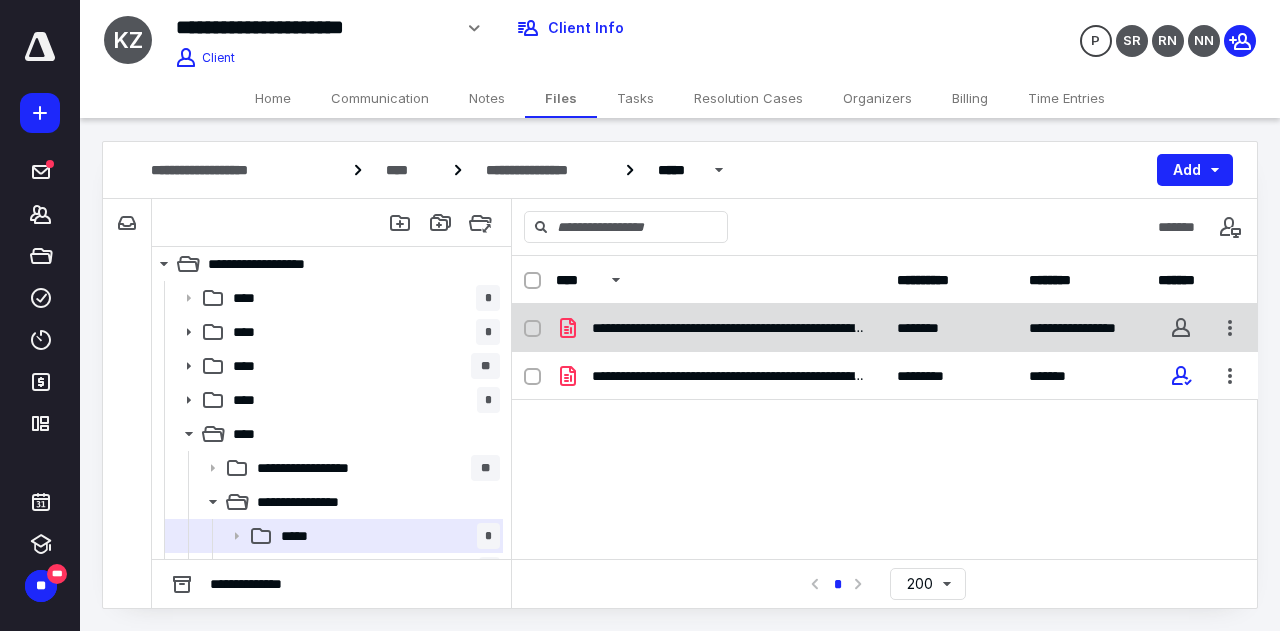 click on "**********" at bounding box center [728, 328] 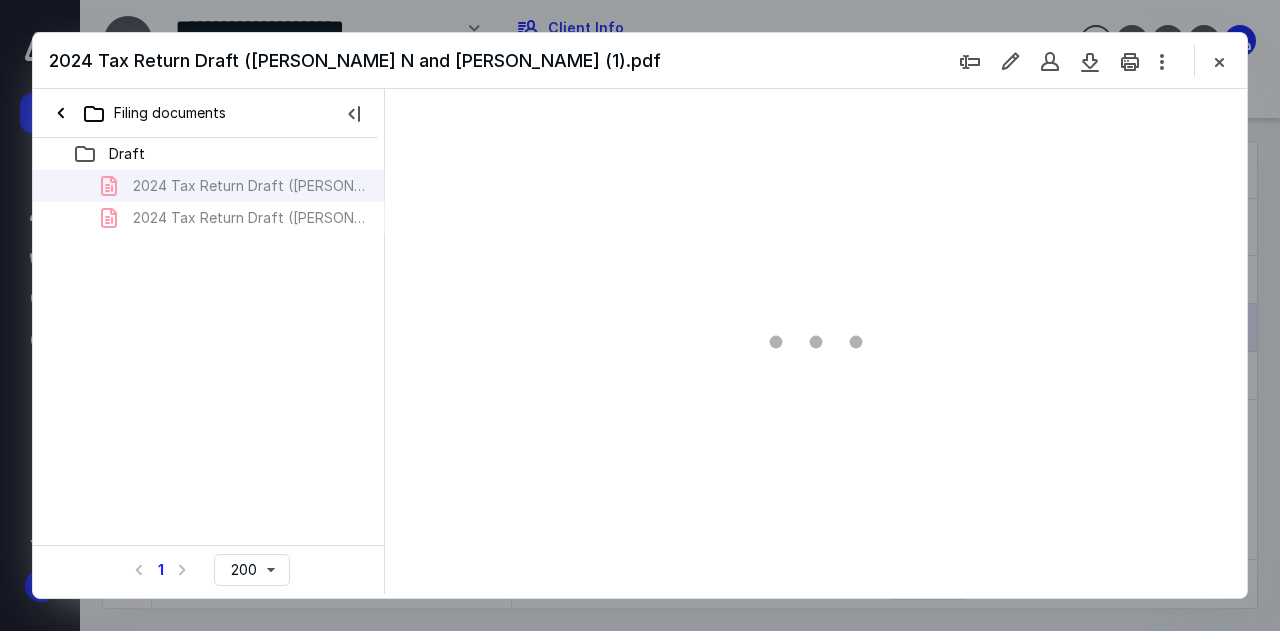 scroll, scrollTop: 0, scrollLeft: 0, axis: both 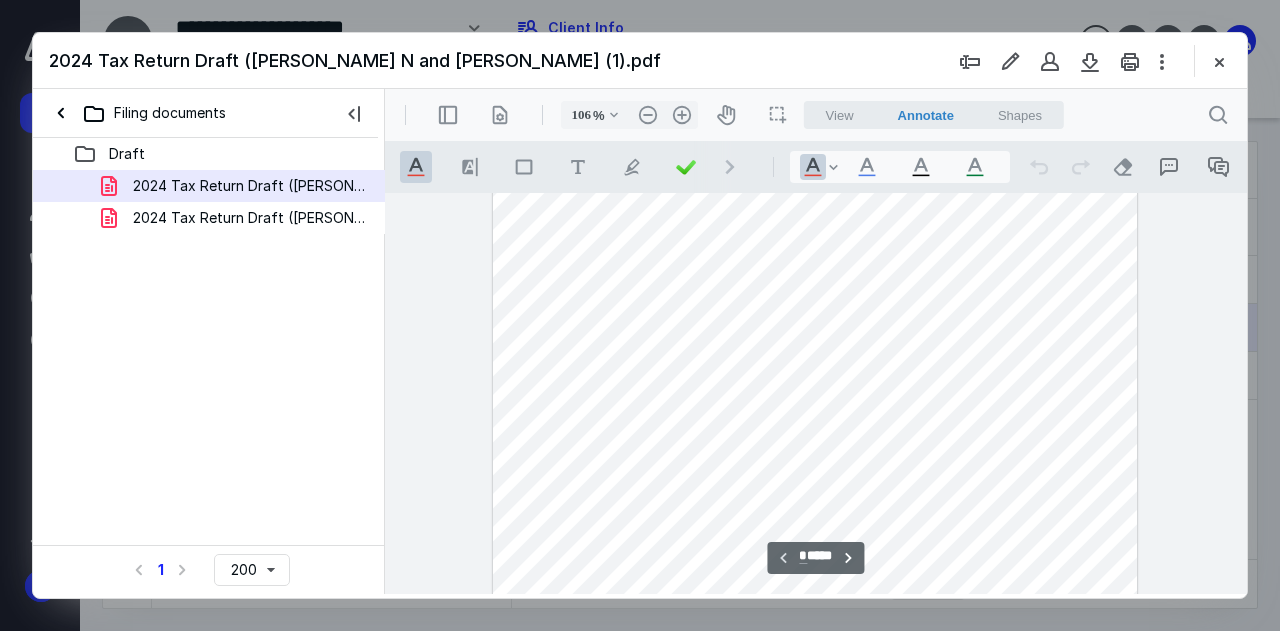 type on "131" 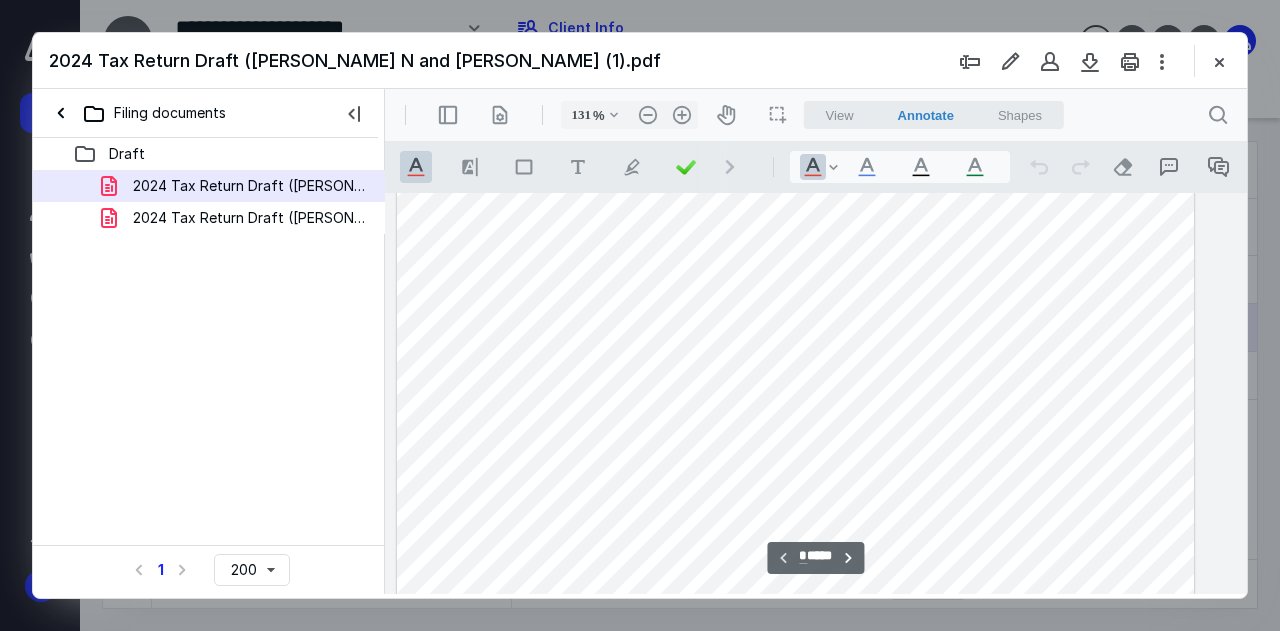 scroll, scrollTop: 697, scrollLeft: 110, axis: both 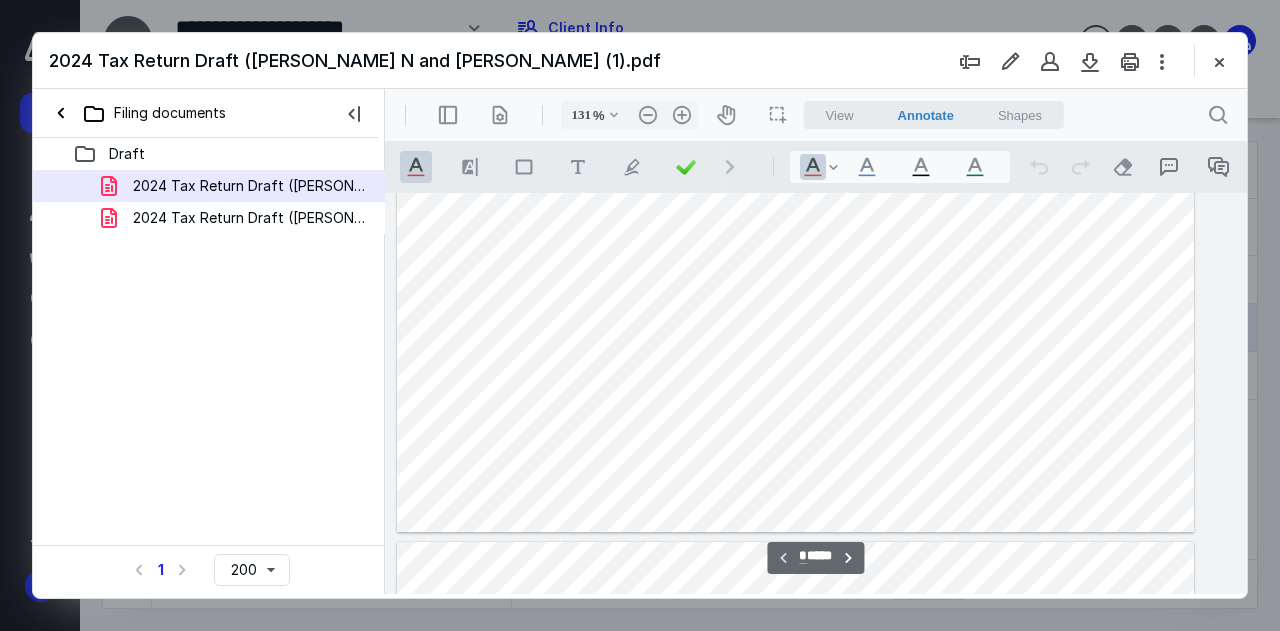 drag, startPoint x: 1097, startPoint y: 342, endPoint x: 1150, endPoint y: 348, distance: 53.338543 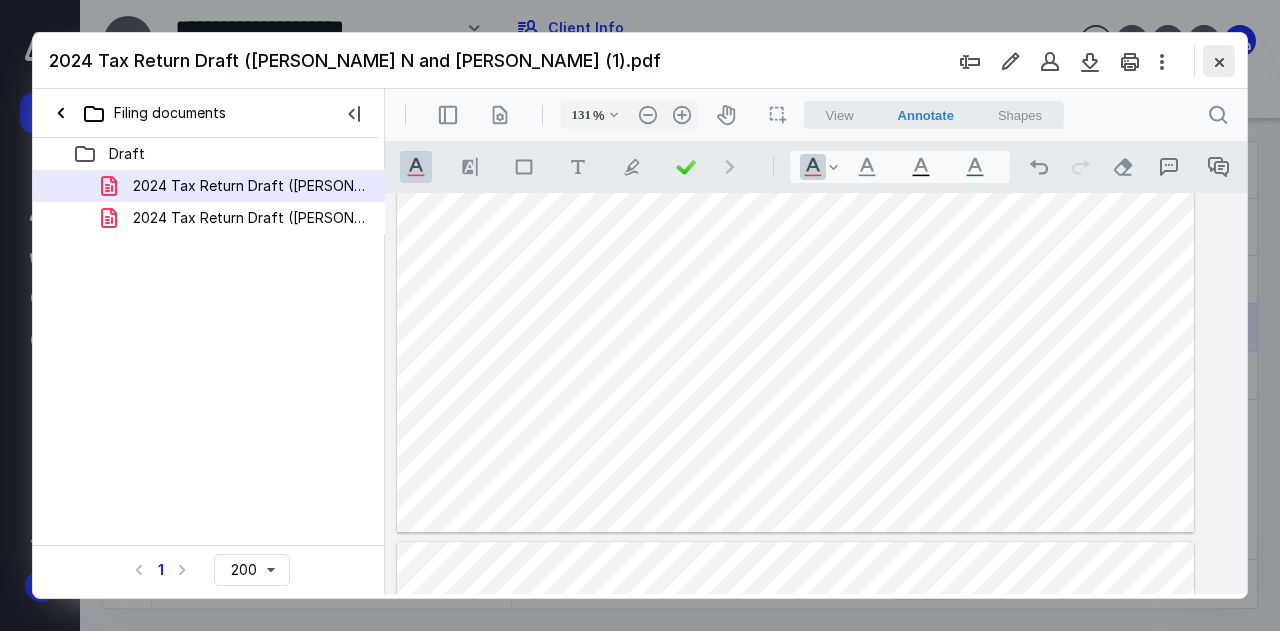 click at bounding box center (1219, 61) 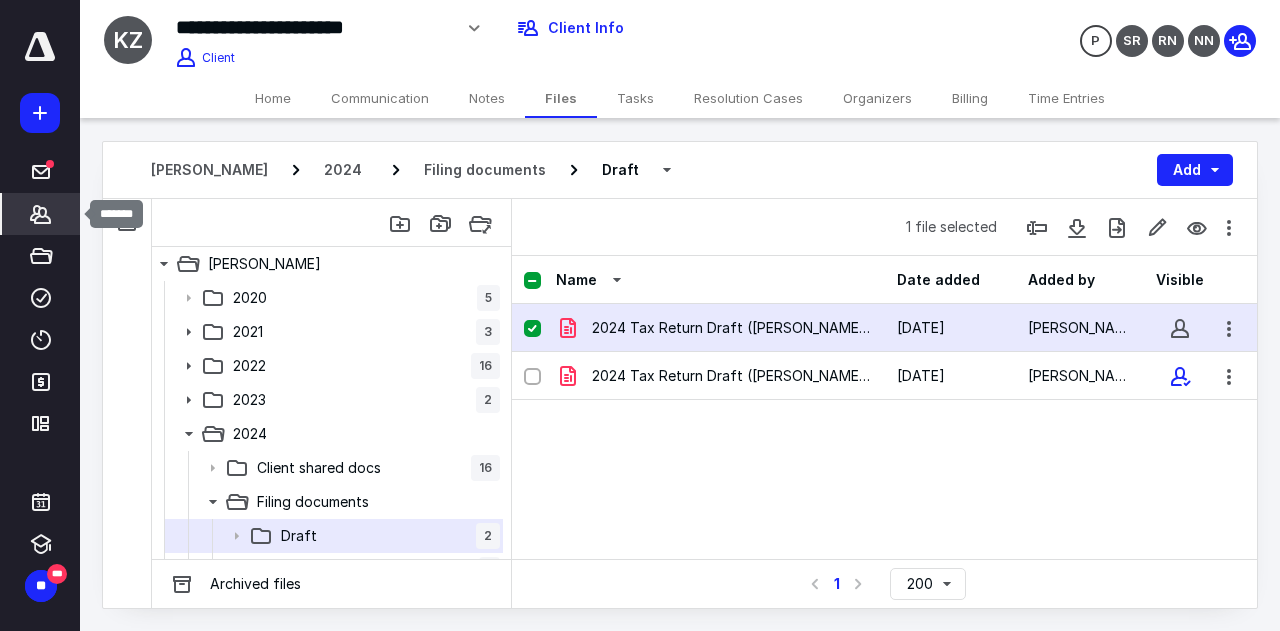 click 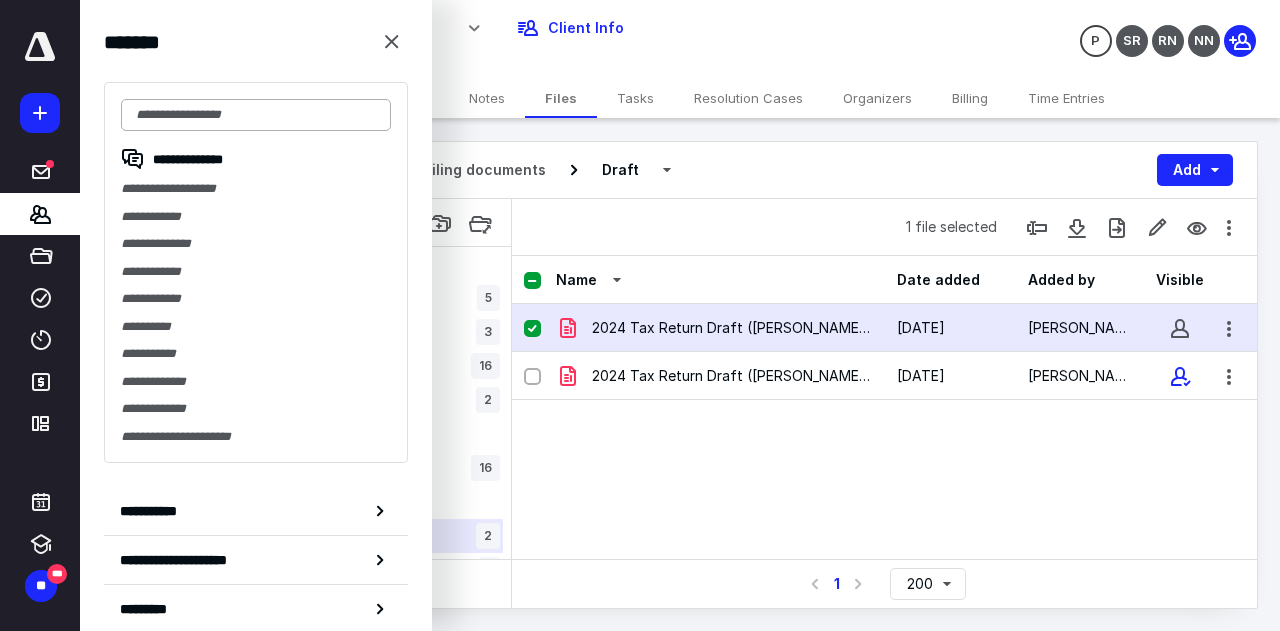 click at bounding box center (256, 115) 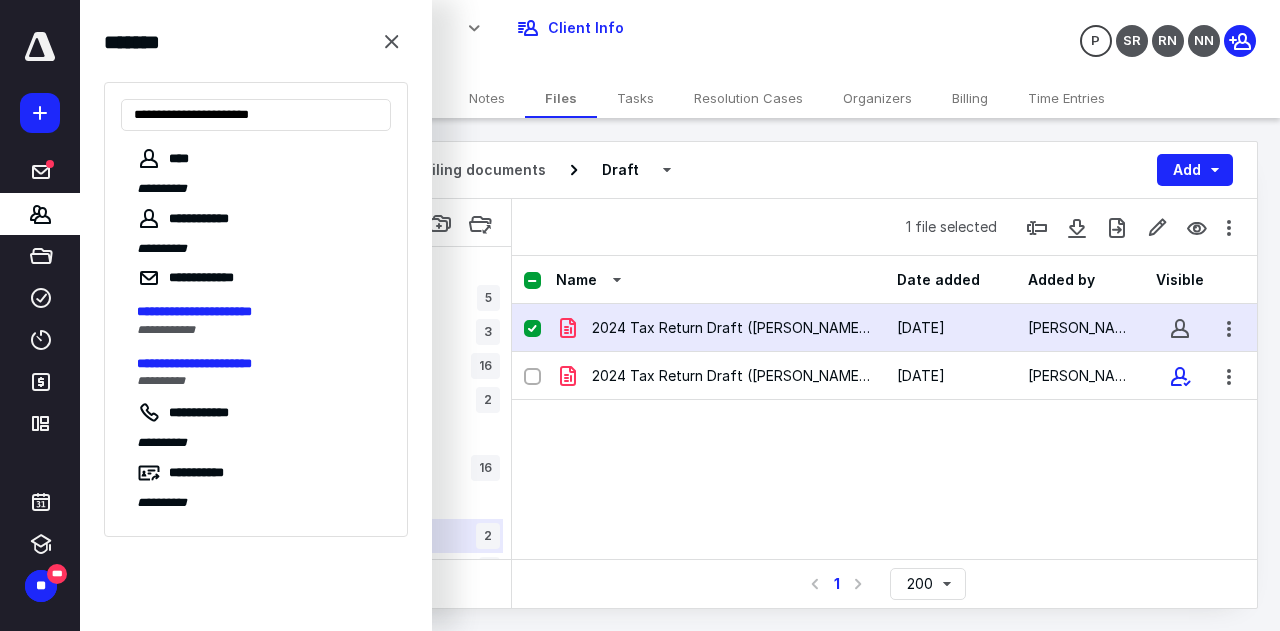 type on "**********" 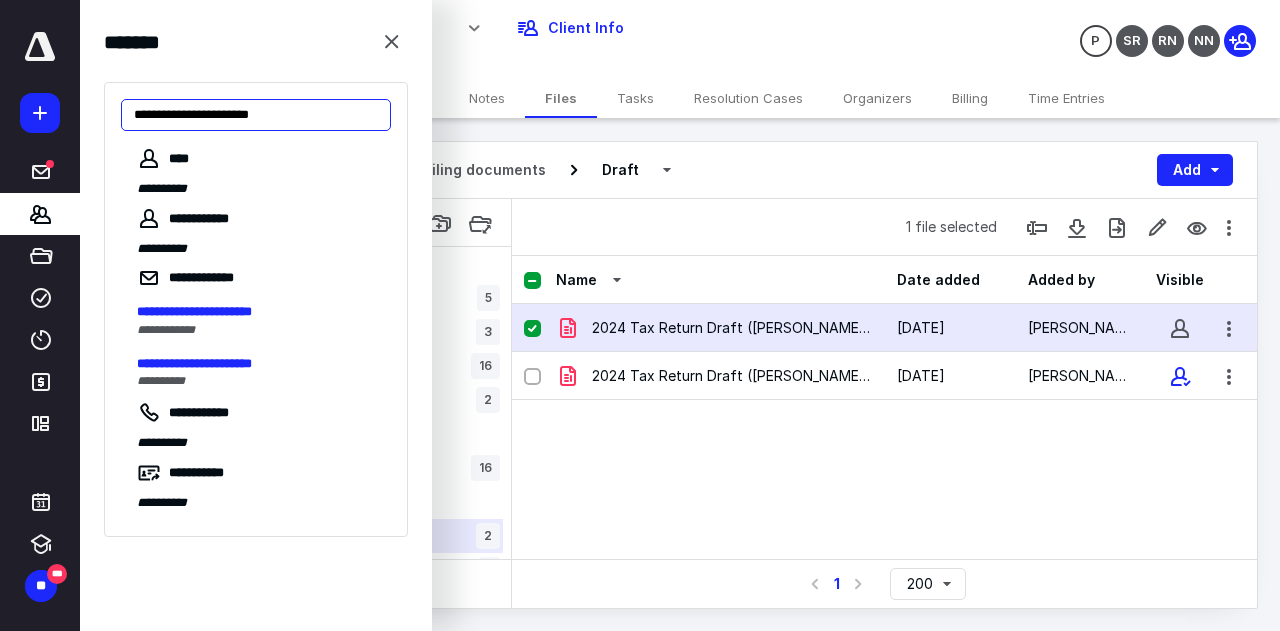 drag, startPoint x: 346, startPoint y: 123, endPoint x: 70, endPoint y: 103, distance: 276.7237 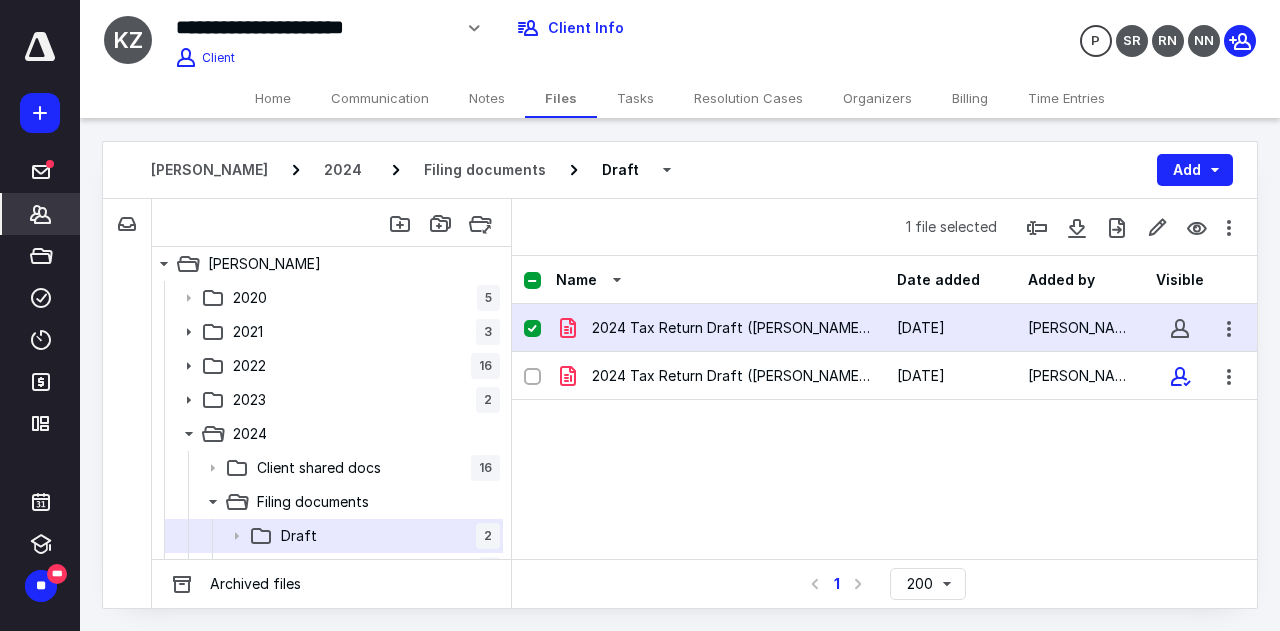 click 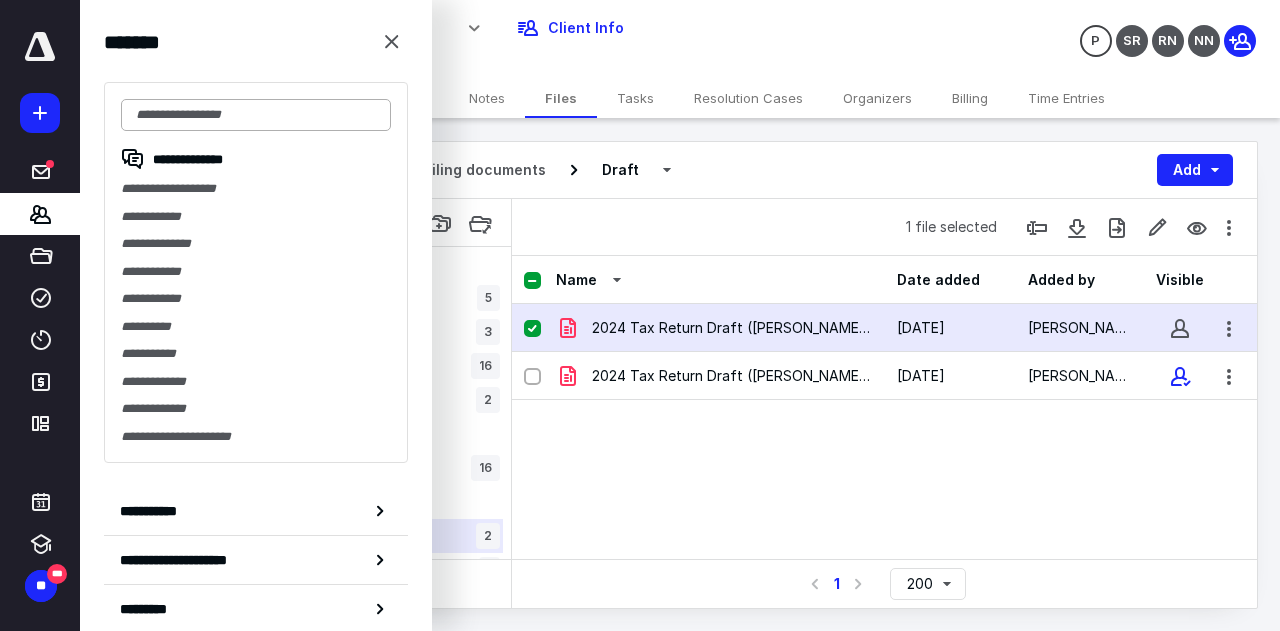 click at bounding box center [256, 115] 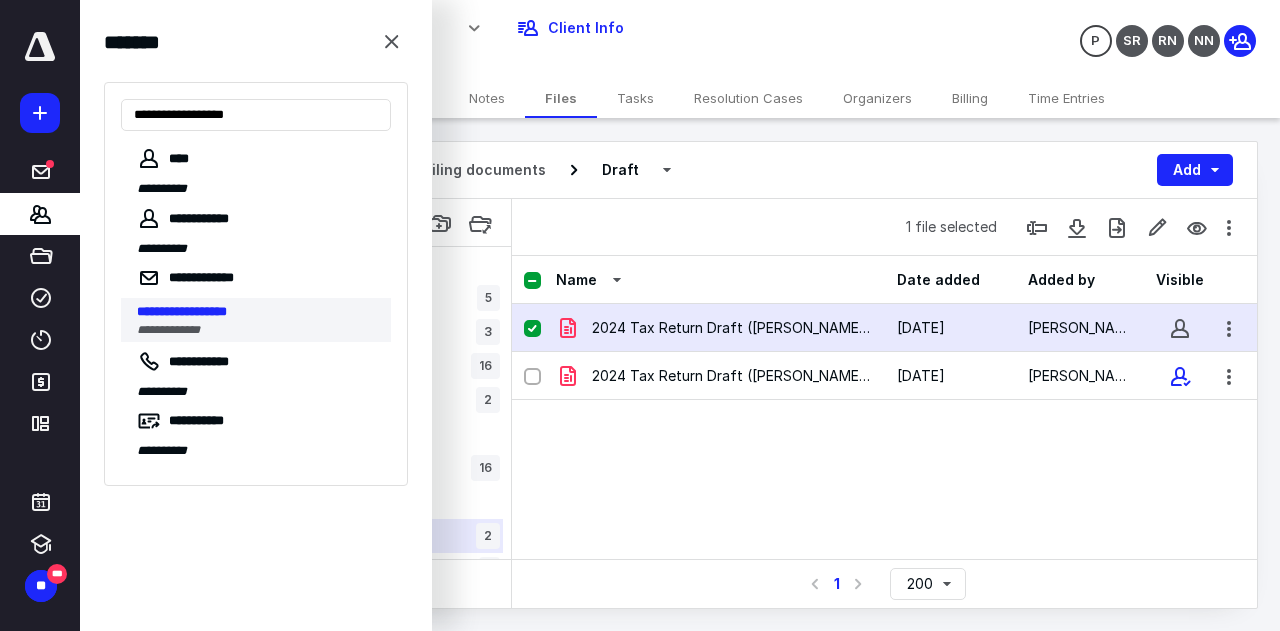 click on "**********" at bounding box center (258, 330) 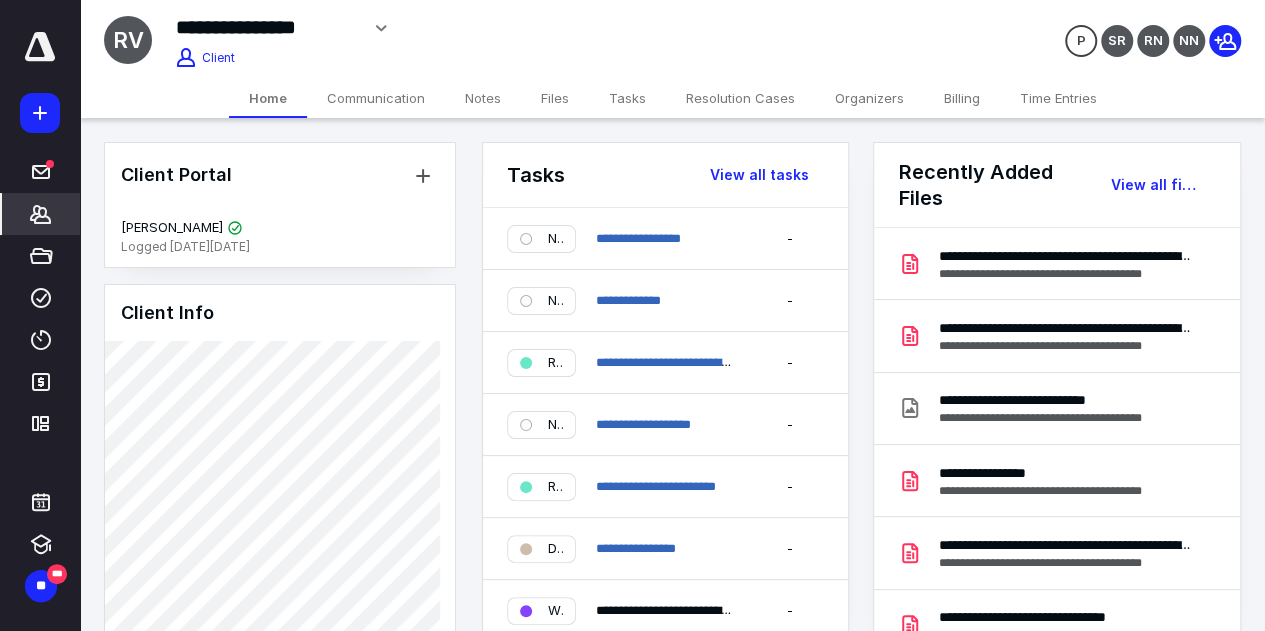 click on "Files" at bounding box center [555, 98] 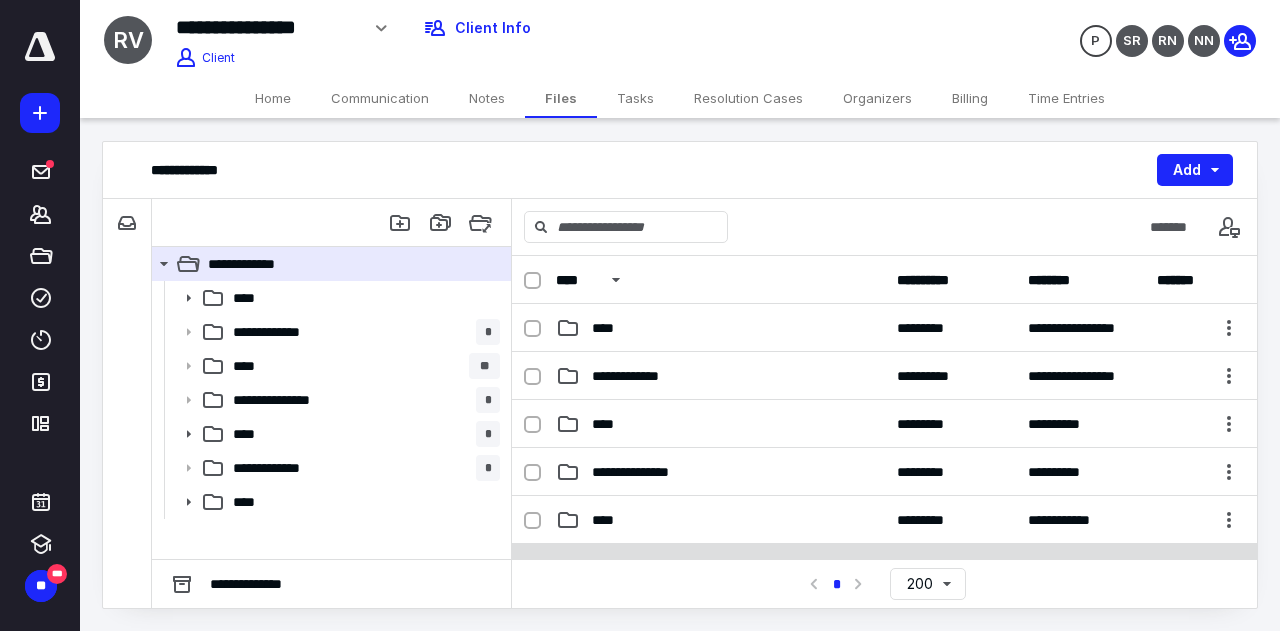 scroll, scrollTop: 333, scrollLeft: 0, axis: vertical 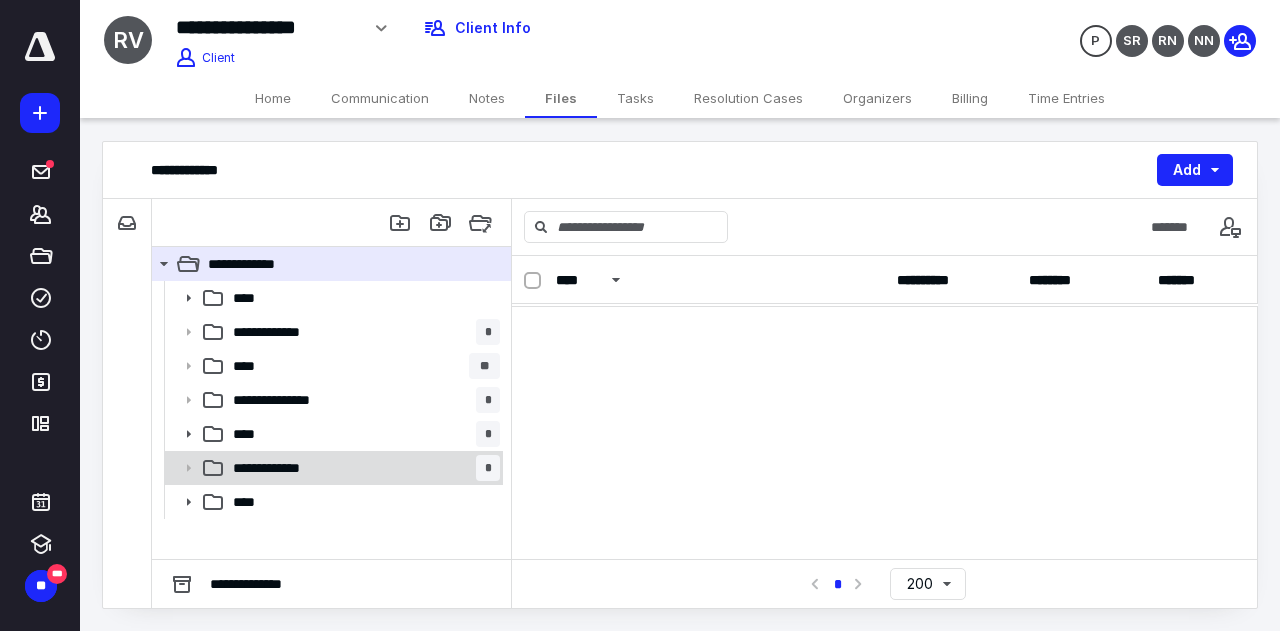 click on "****" at bounding box center [250, 502] 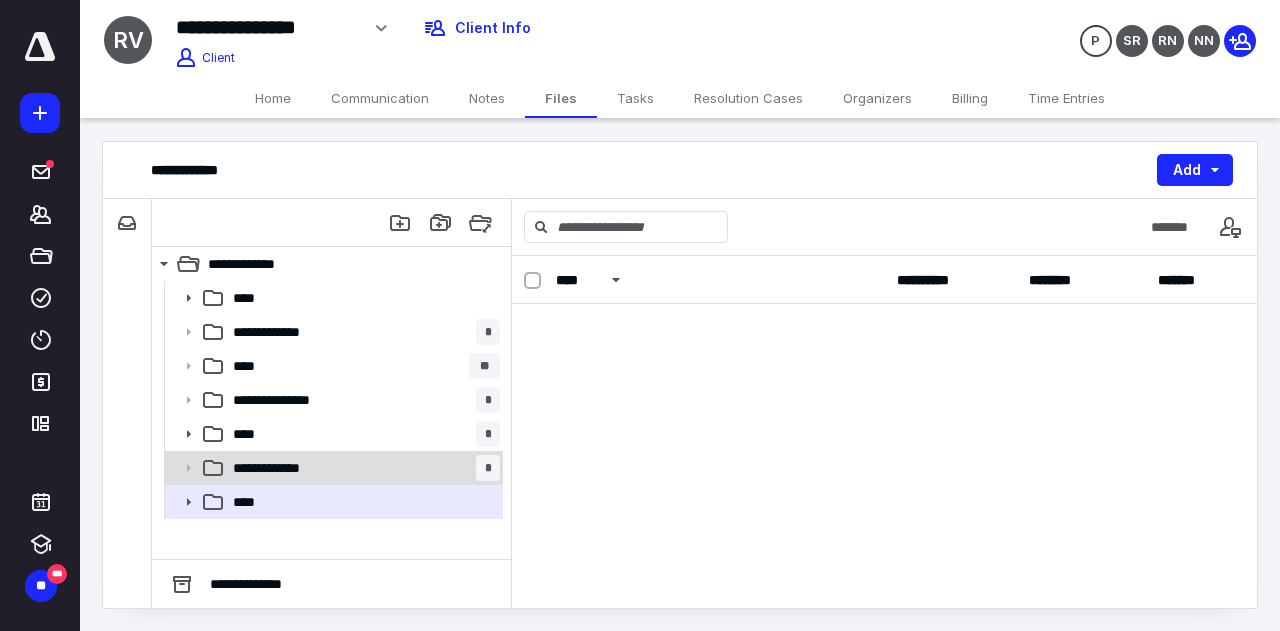scroll, scrollTop: 0, scrollLeft: 0, axis: both 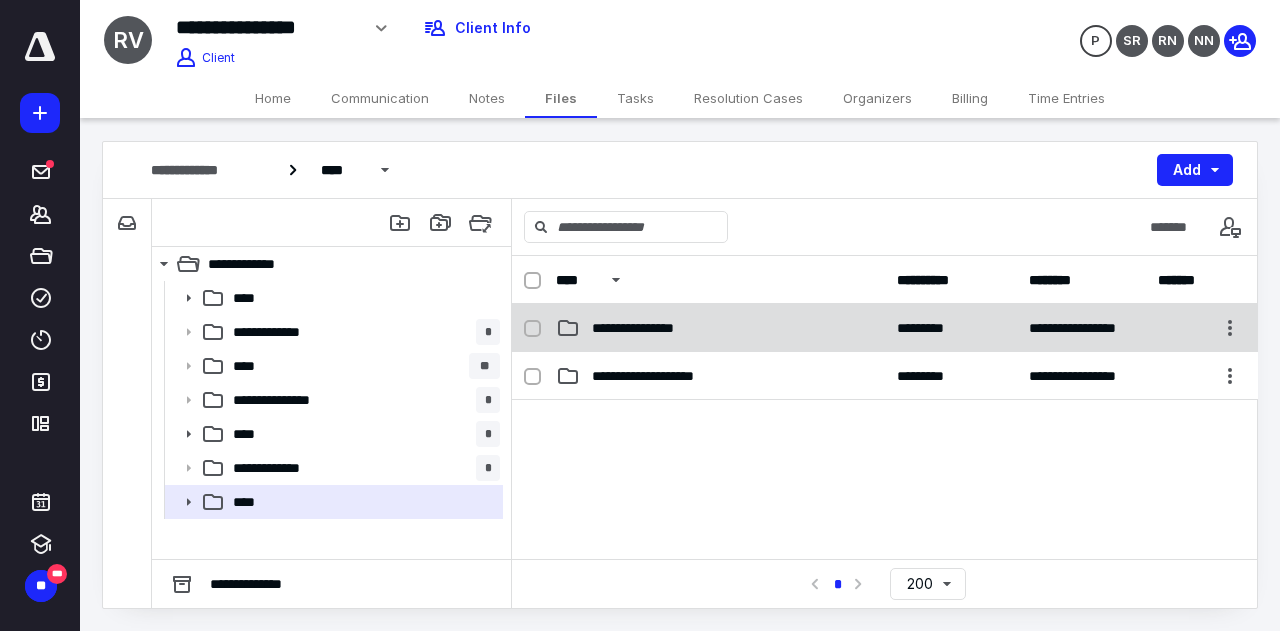 click on "**********" at bounding box center (649, 328) 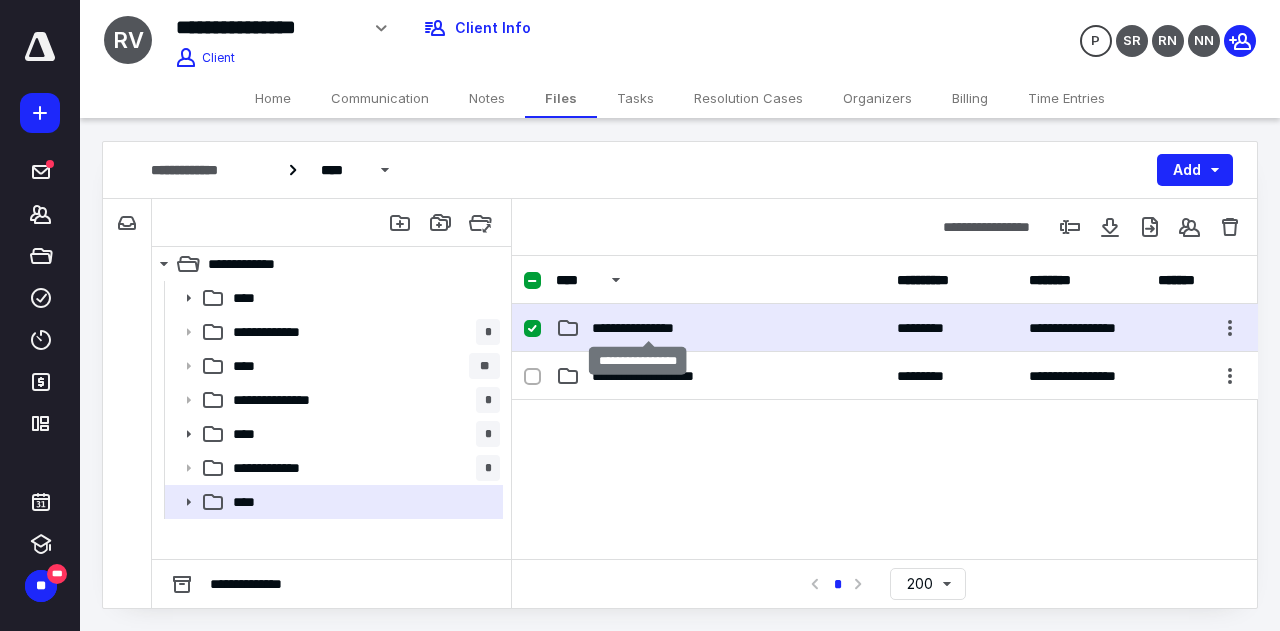 checkbox on "true" 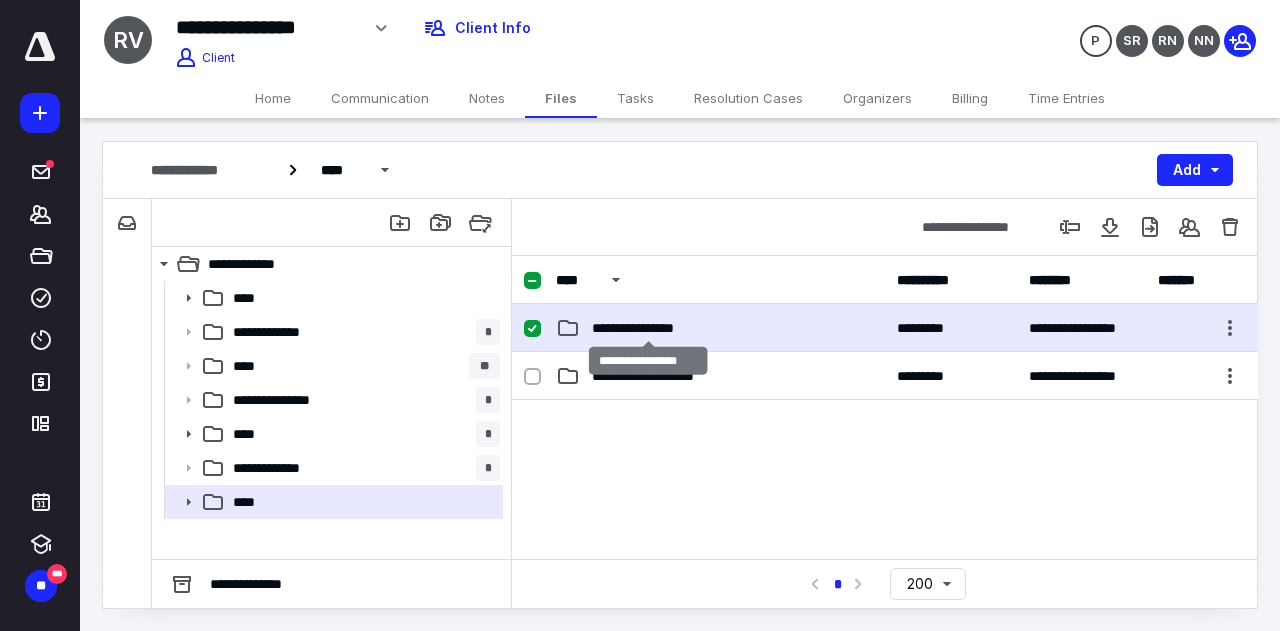 click on "**********" at bounding box center [649, 328] 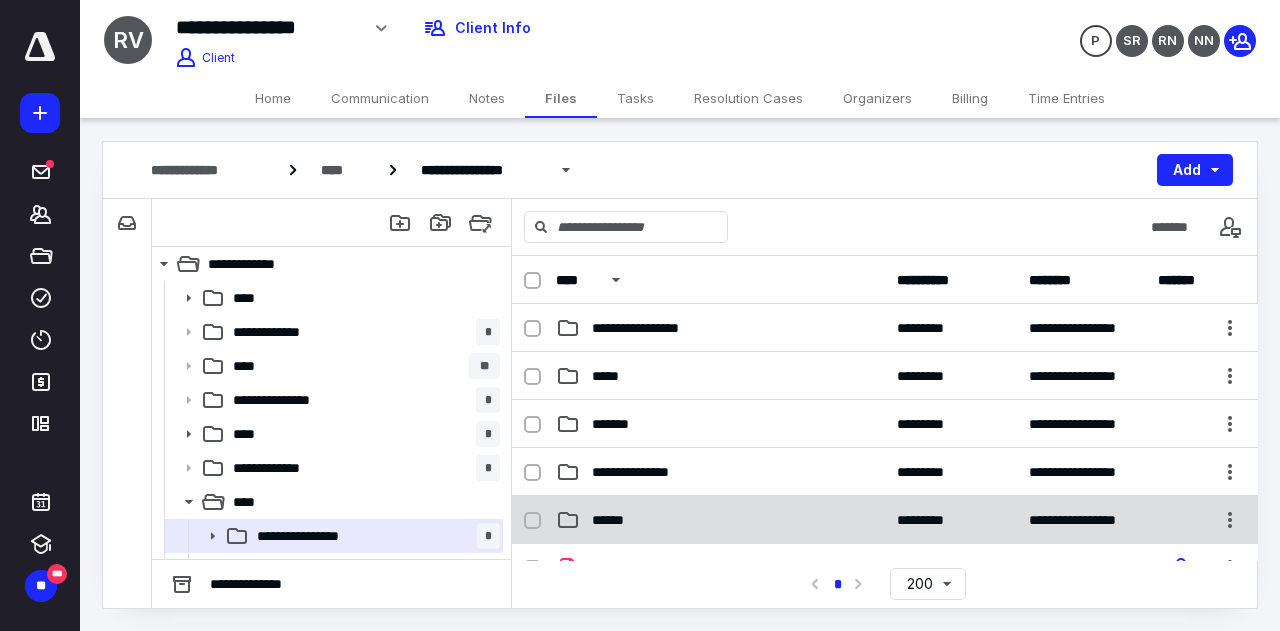 scroll, scrollTop: 281, scrollLeft: 0, axis: vertical 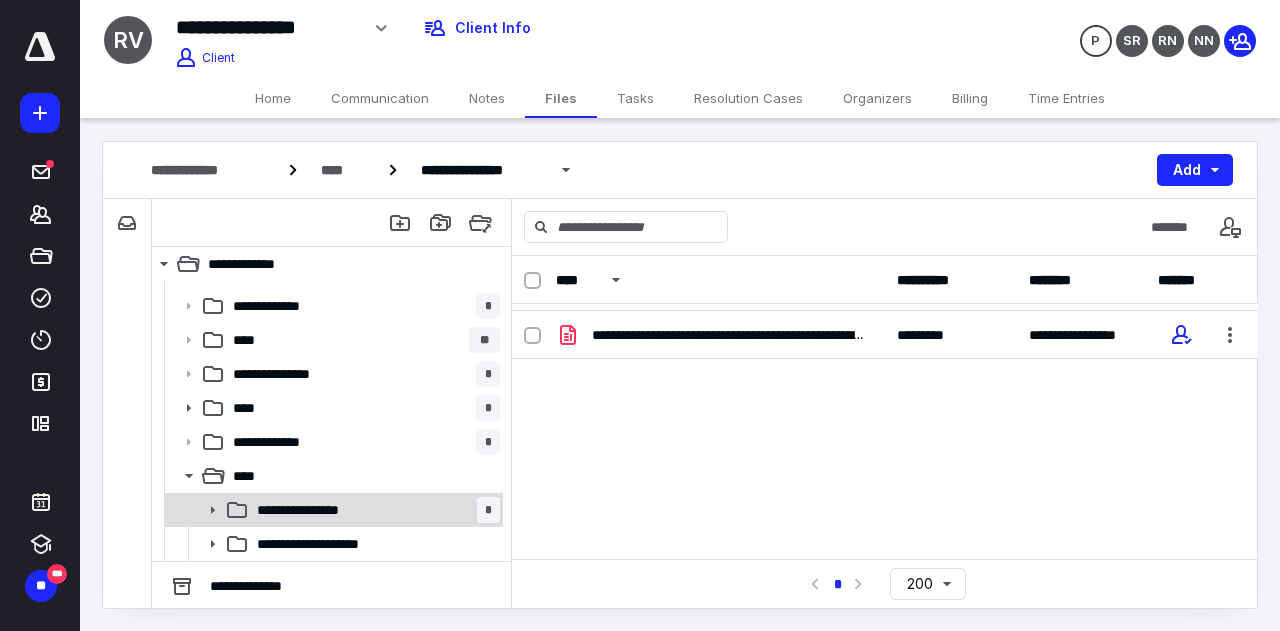 click on "**********" at bounding box center (314, 510) 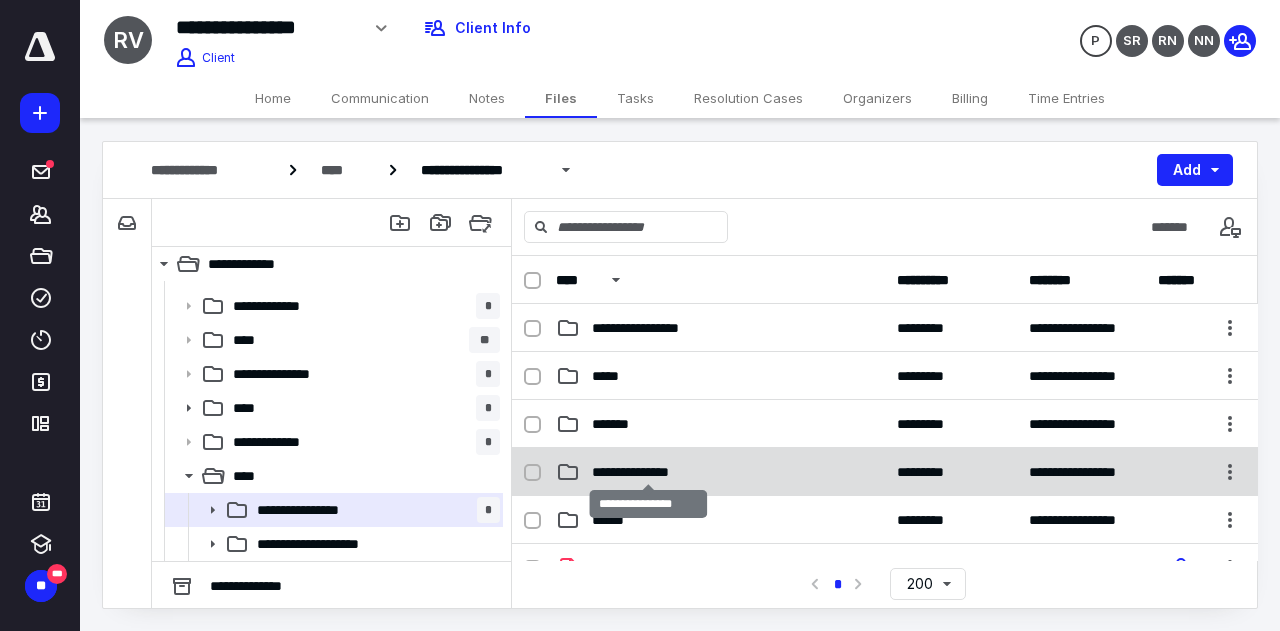scroll, scrollTop: 281, scrollLeft: 0, axis: vertical 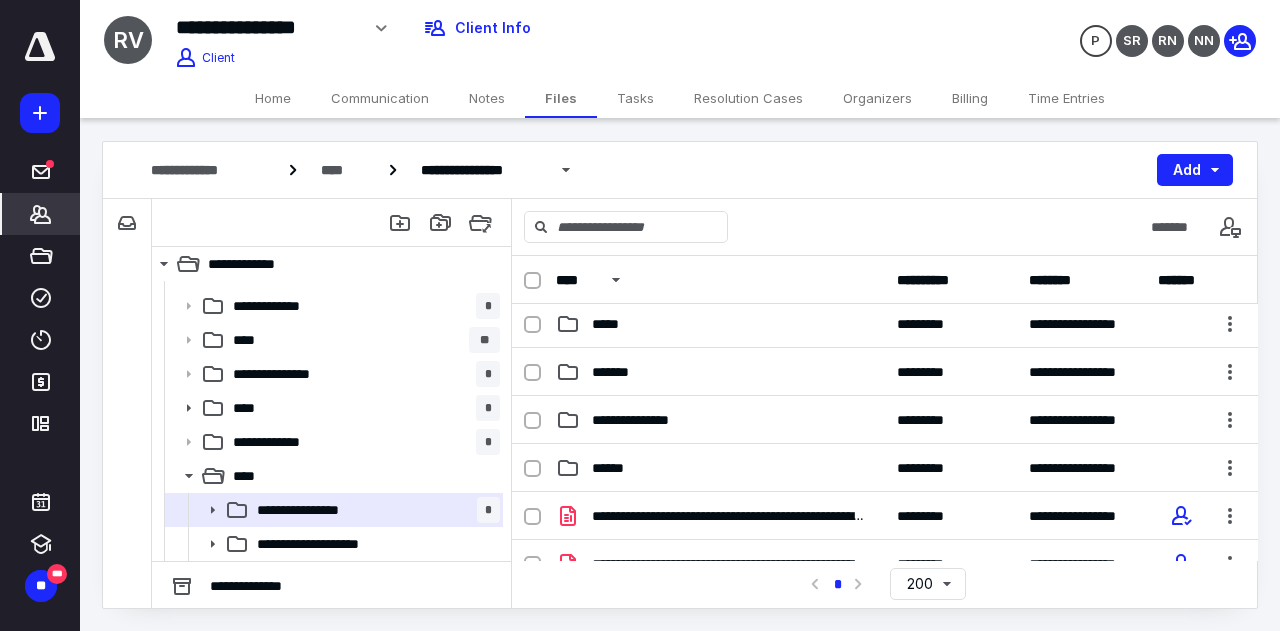 click 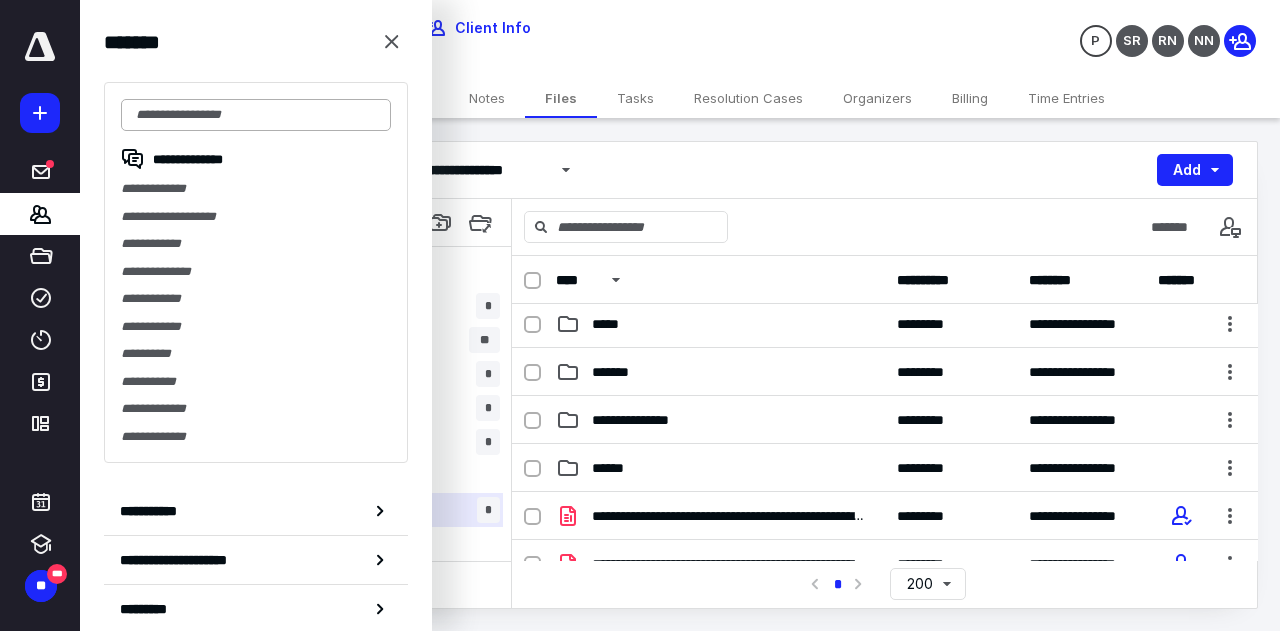 click at bounding box center [256, 115] 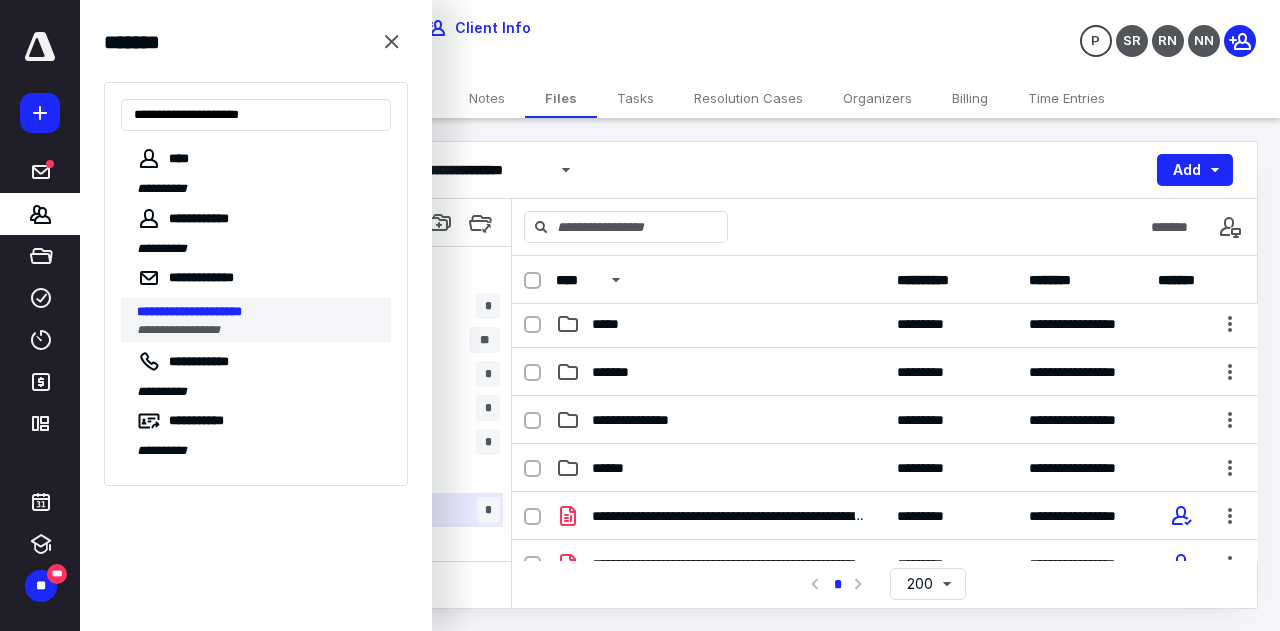 type on "**********" 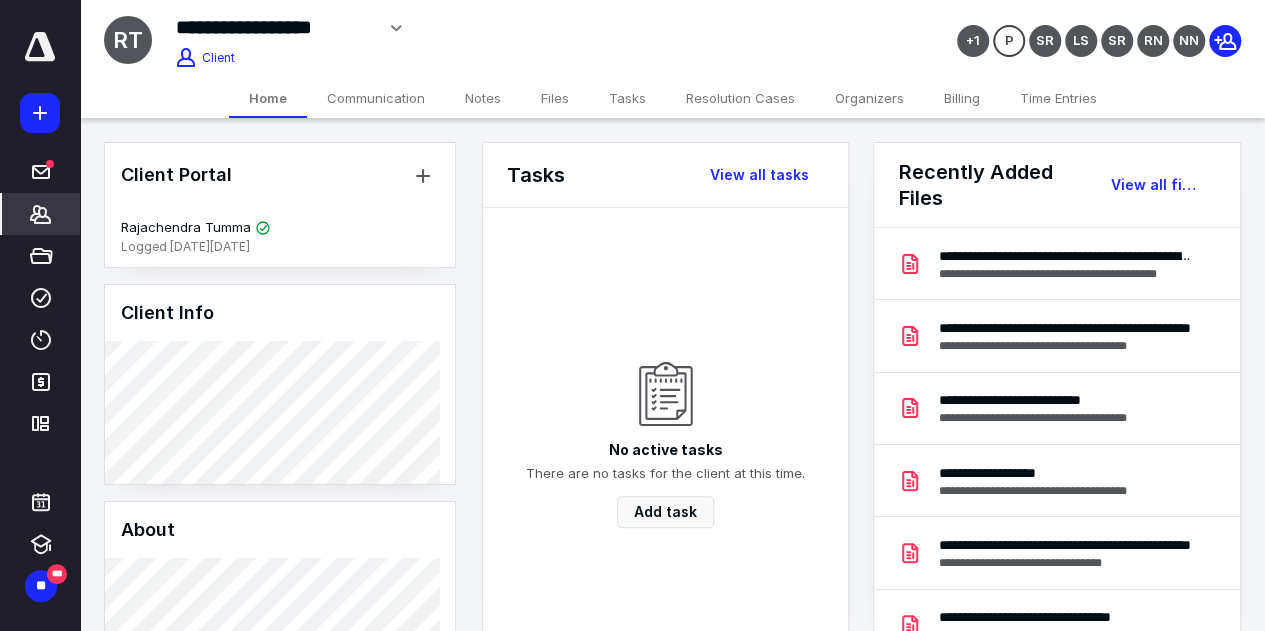 click on "Files" at bounding box center (555, 98) 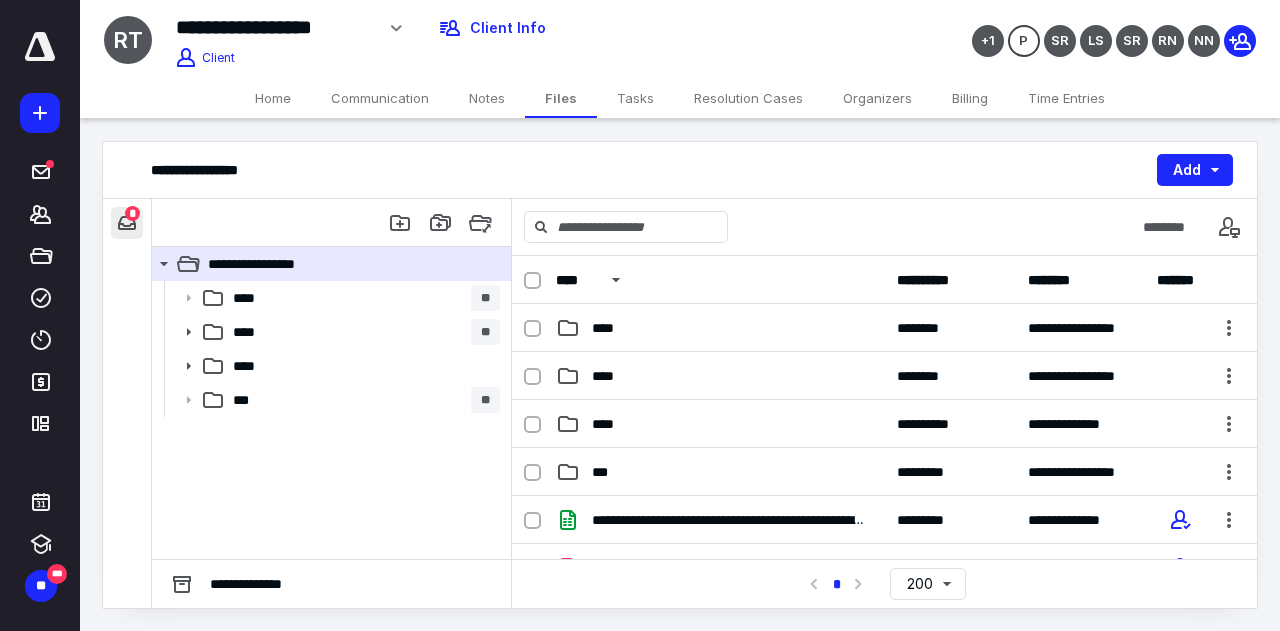 click at bounding box center (127, 223) 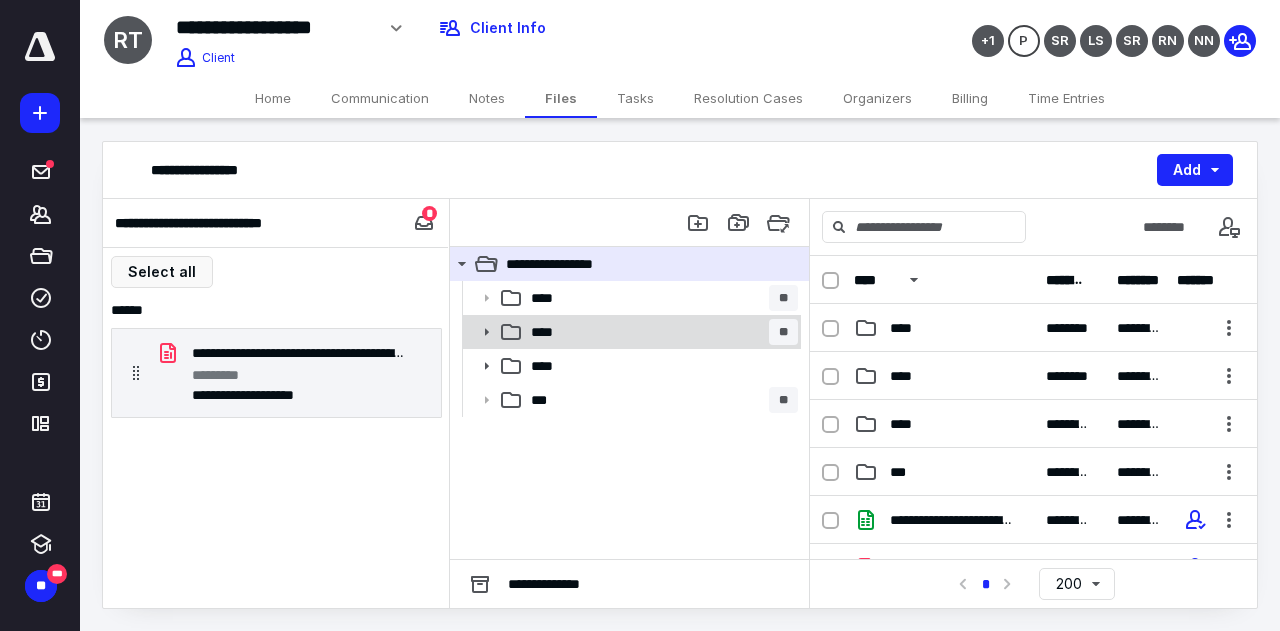 click on "**** **" at bounding box center (660, 332) 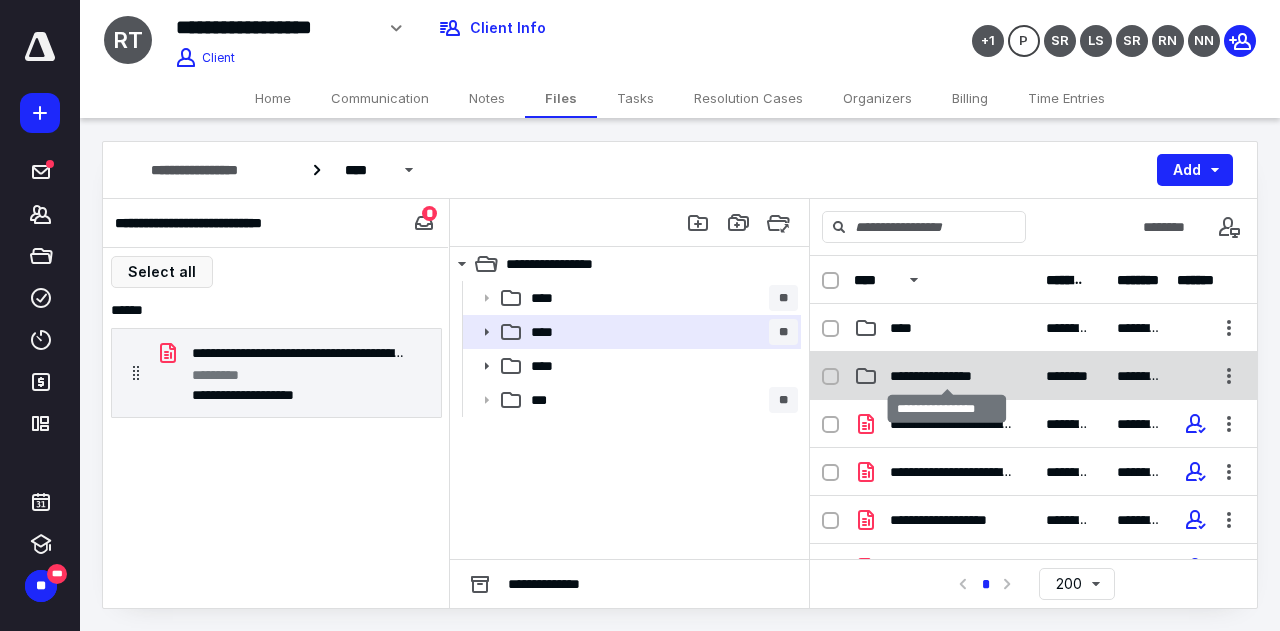 click on "**********" at bounding box center [947, 376] 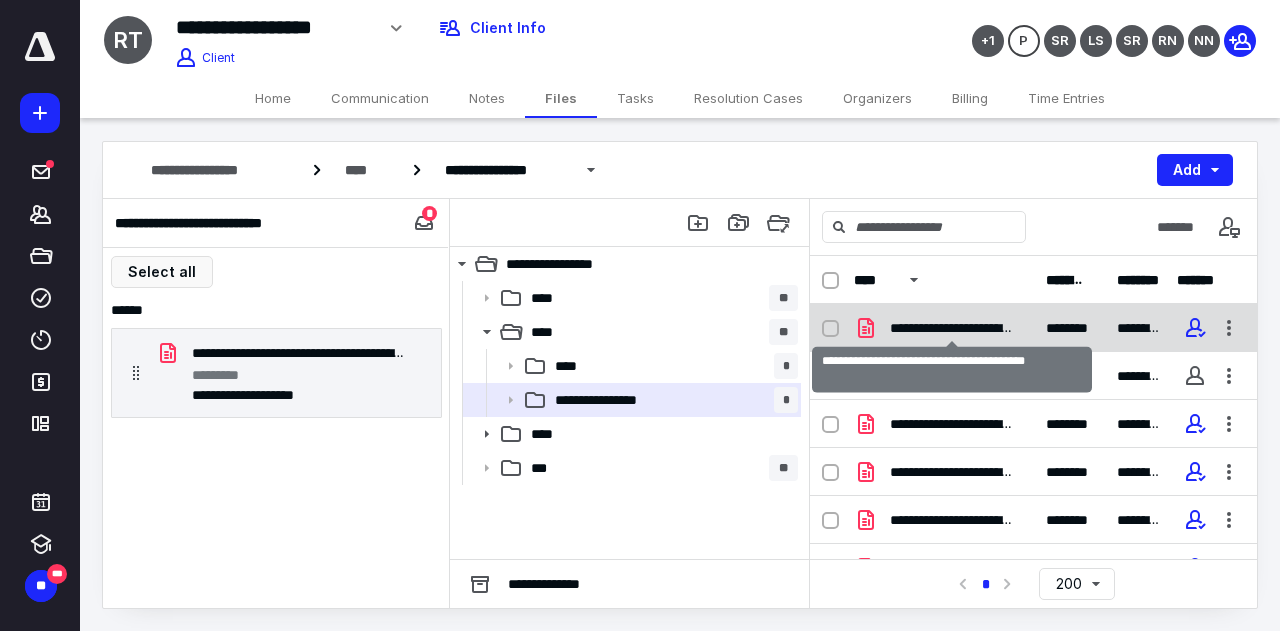 click on "**********" at bounding box center (952, 328) 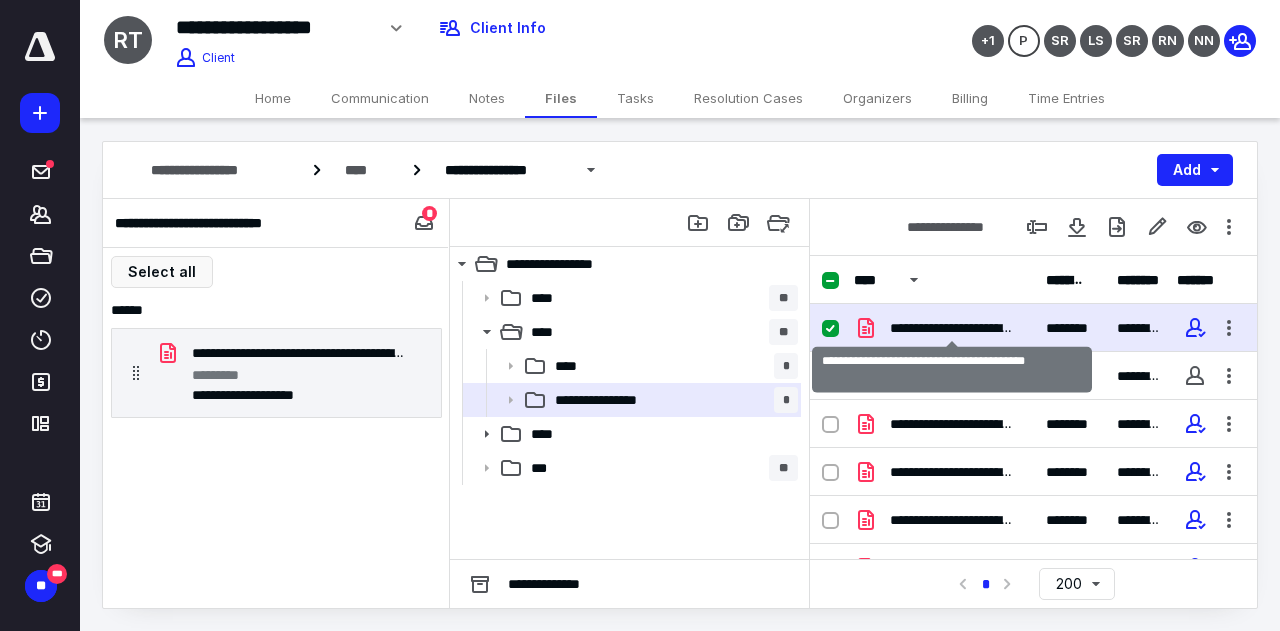 click on "**********" at bounding box center [952, 328] 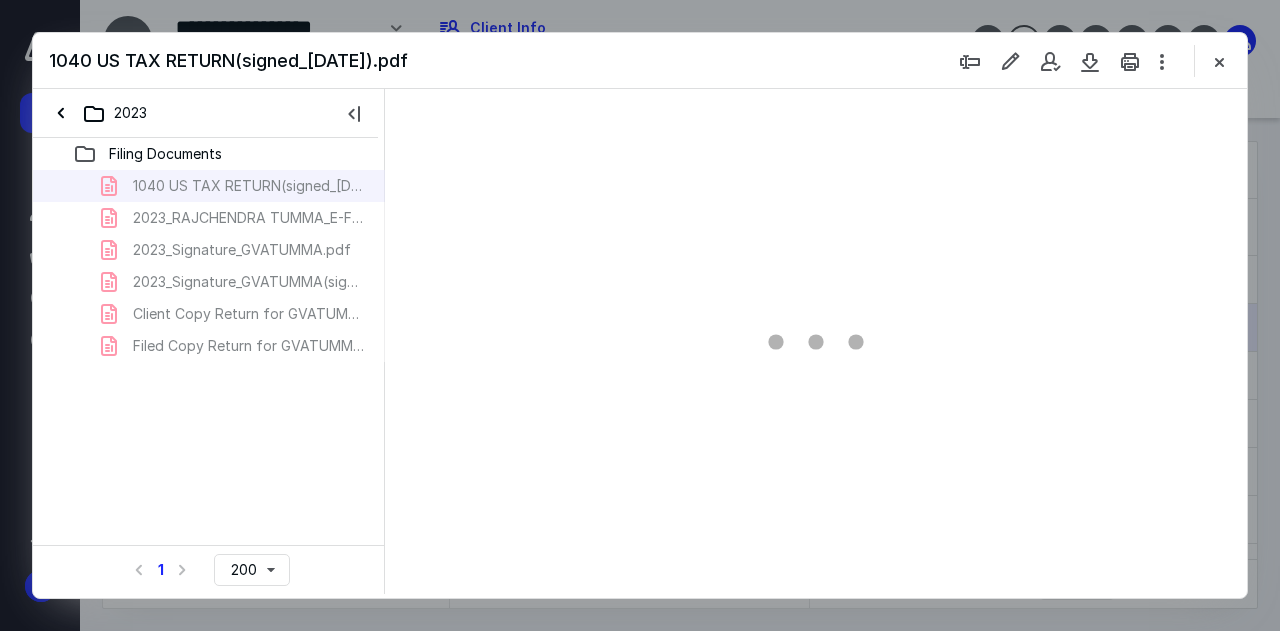 scroll, scrollTop: 0, scrollLeft: 0, axis: both 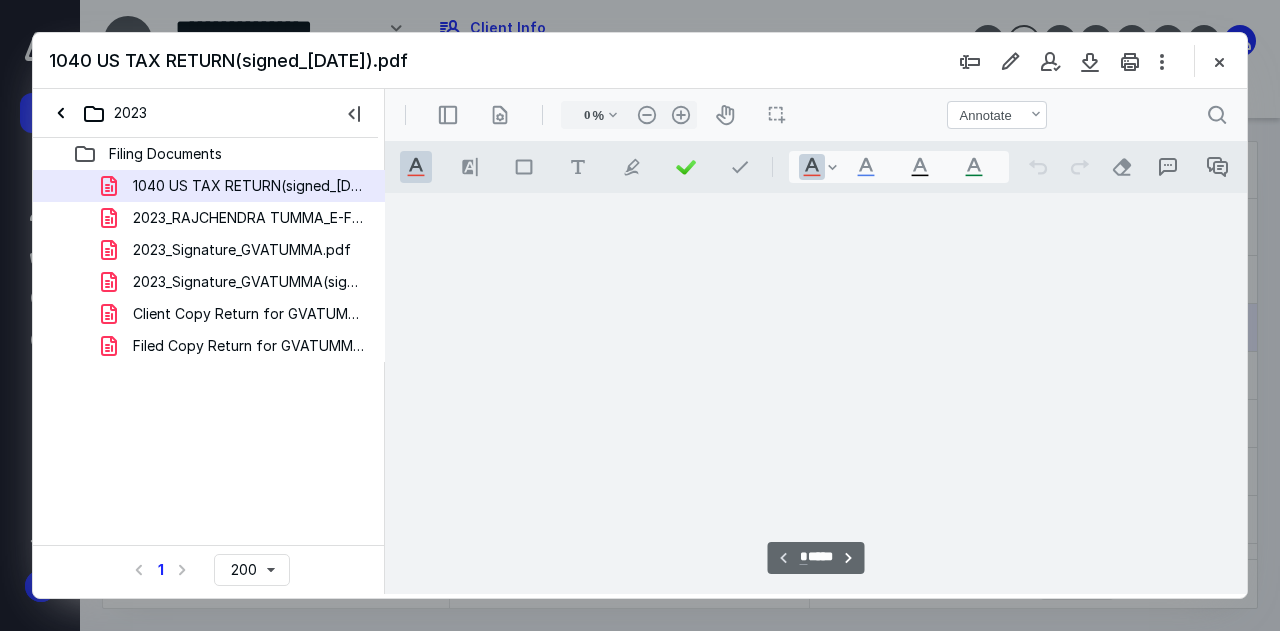 type on "51" 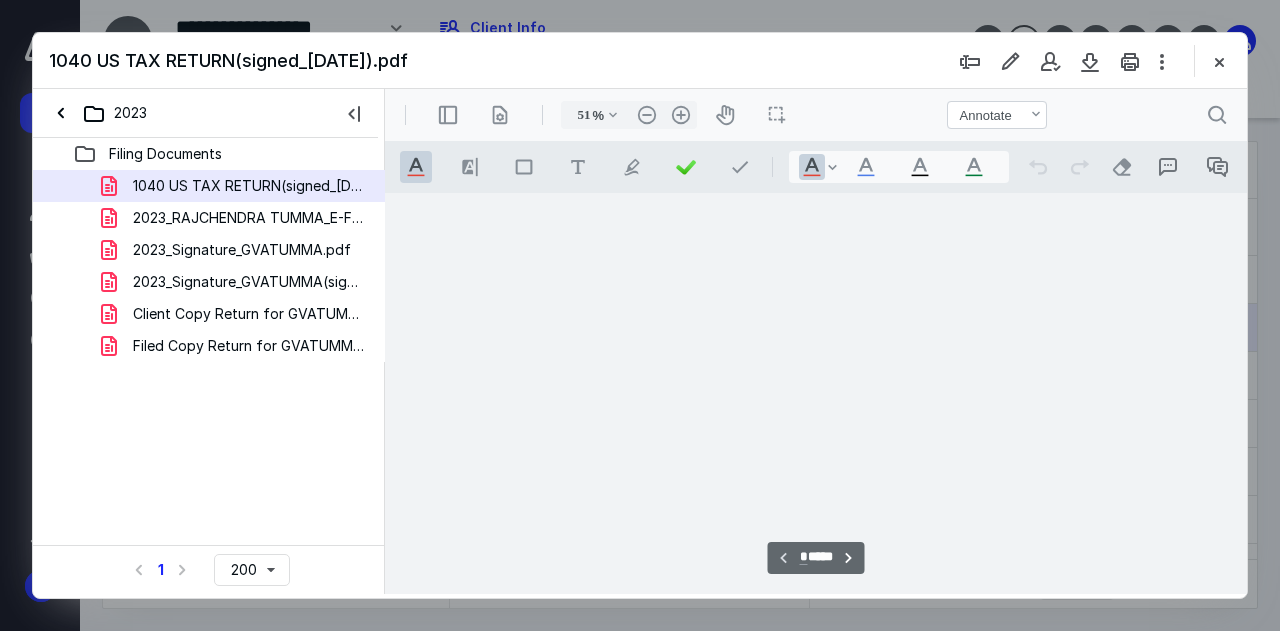 scroll, scrollTop: 106, scrollLeft: 0, axis: vertical 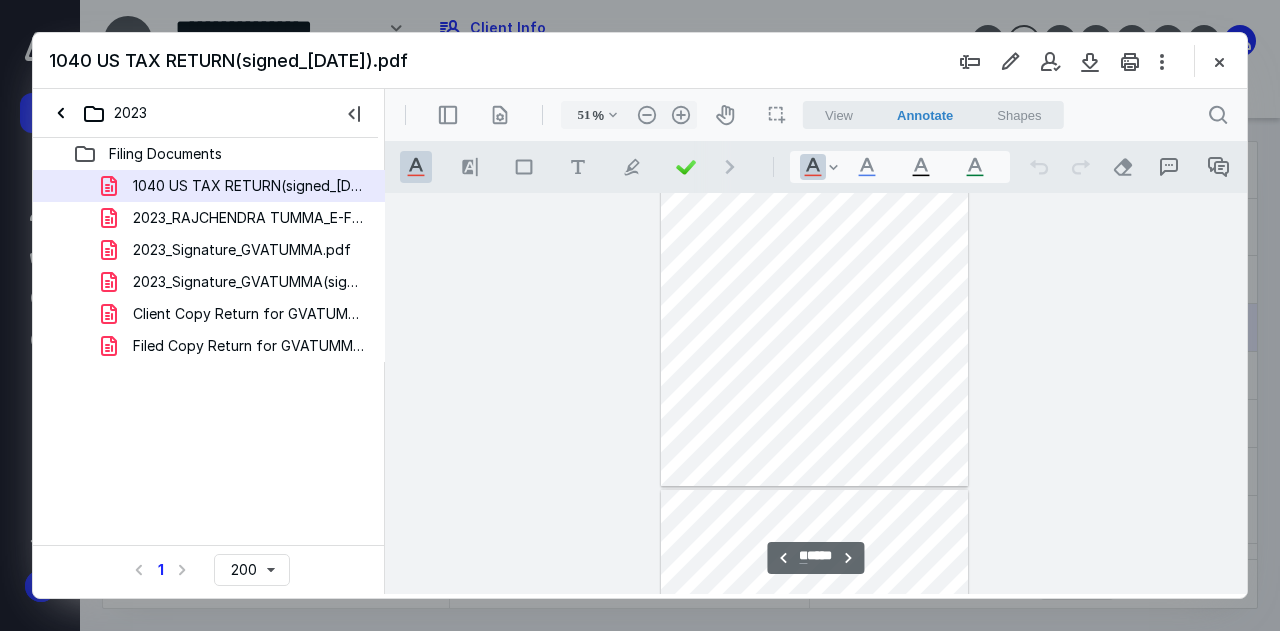type on "**" 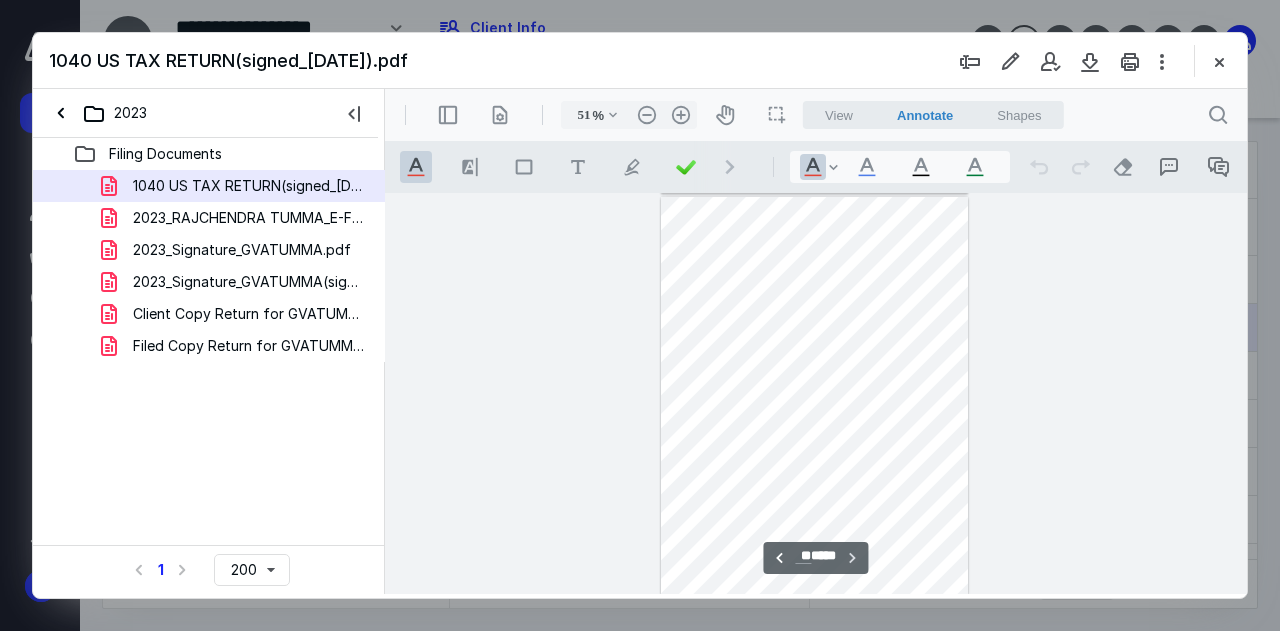 scroll, scrollTop: 4410, scrollLeft: 0, axis: vertical 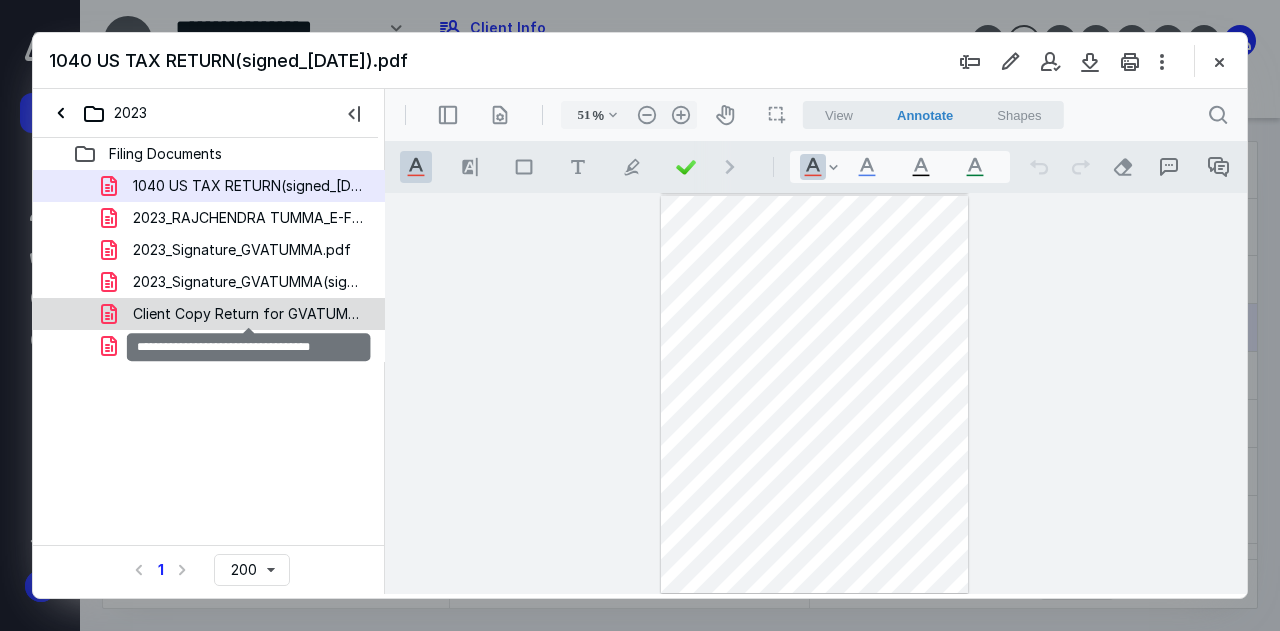 click on "Client Copy Return for GVATUMMA.pdf" at bounding box center [249, 314] 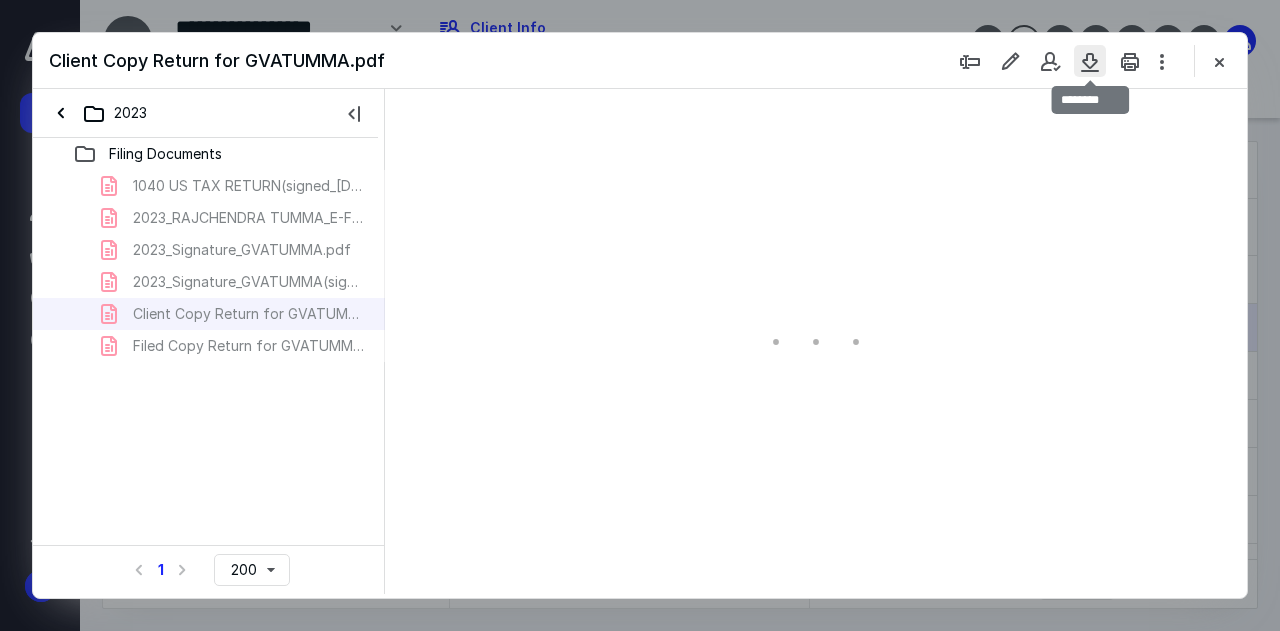 click at bounding box center [1090, 61] 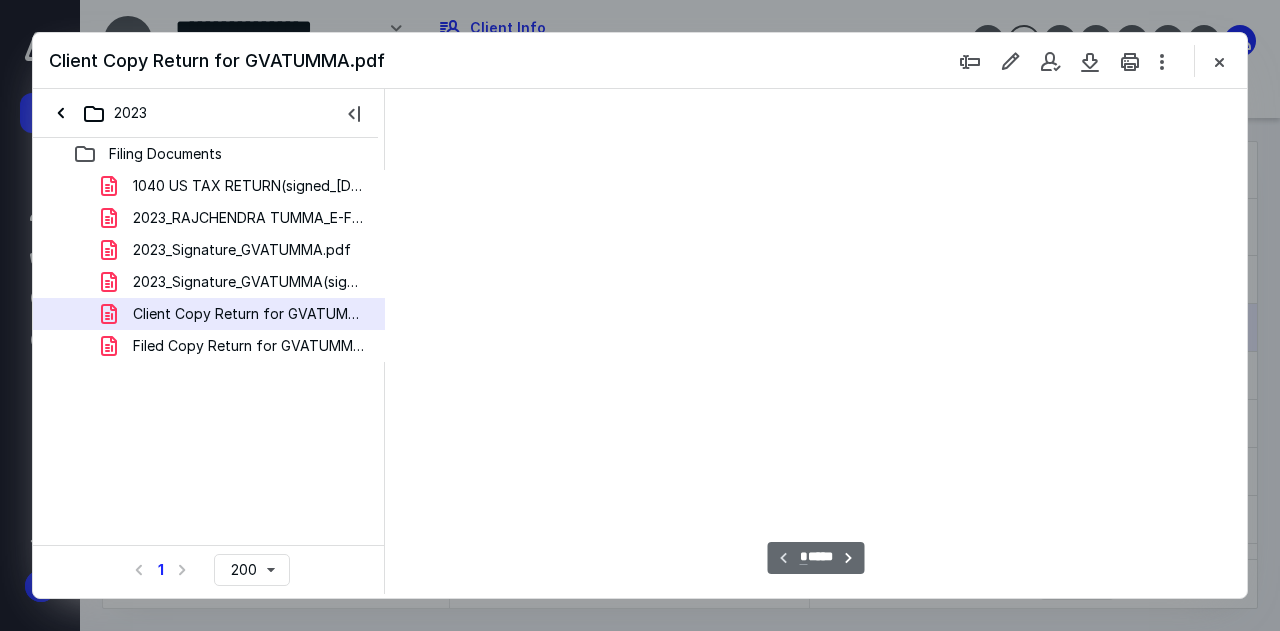 type on "51" 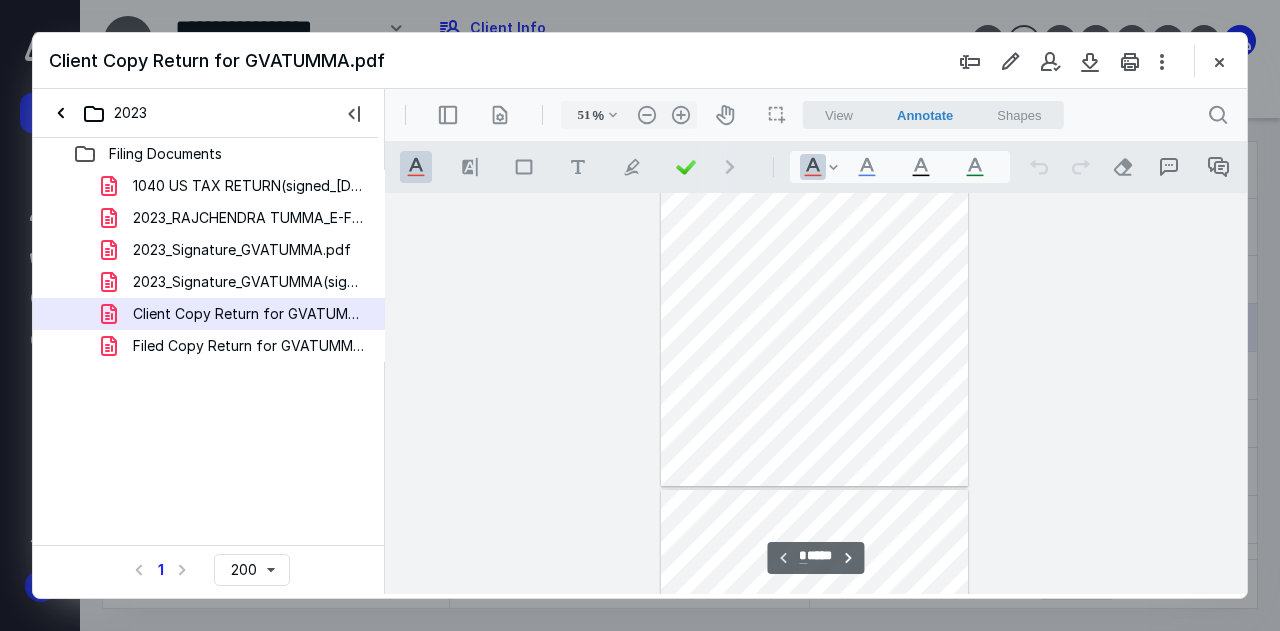 scroll, scrollTop: 439, scrollLeft: 0, axis: vertical 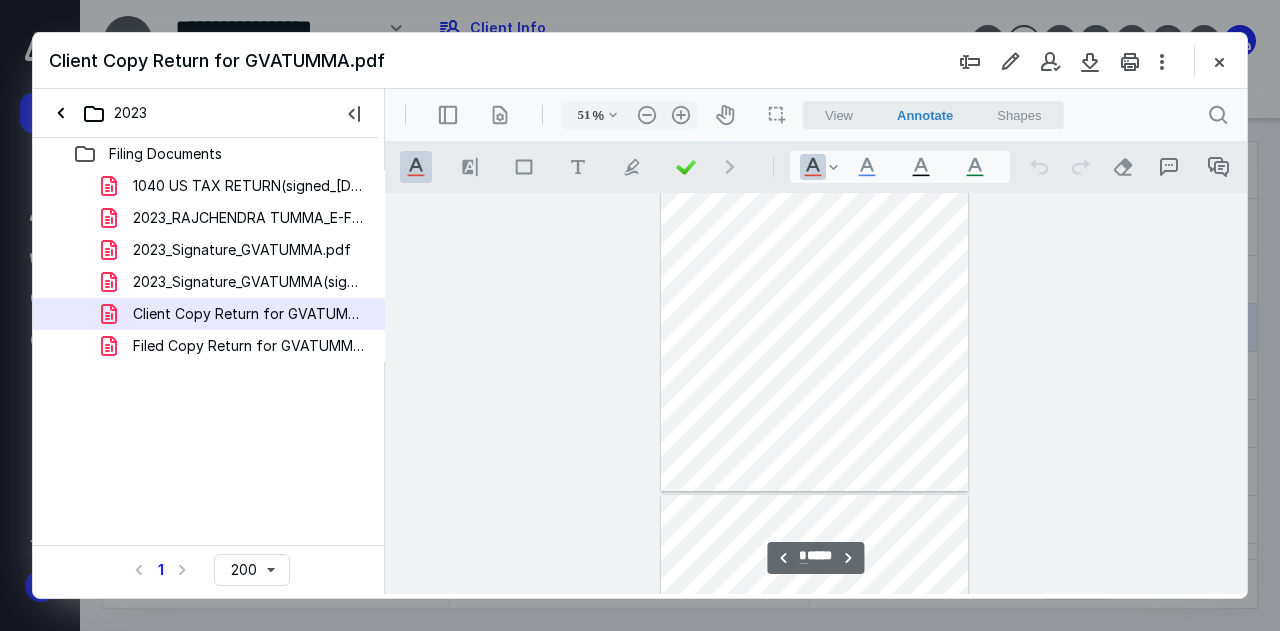 type on "*" 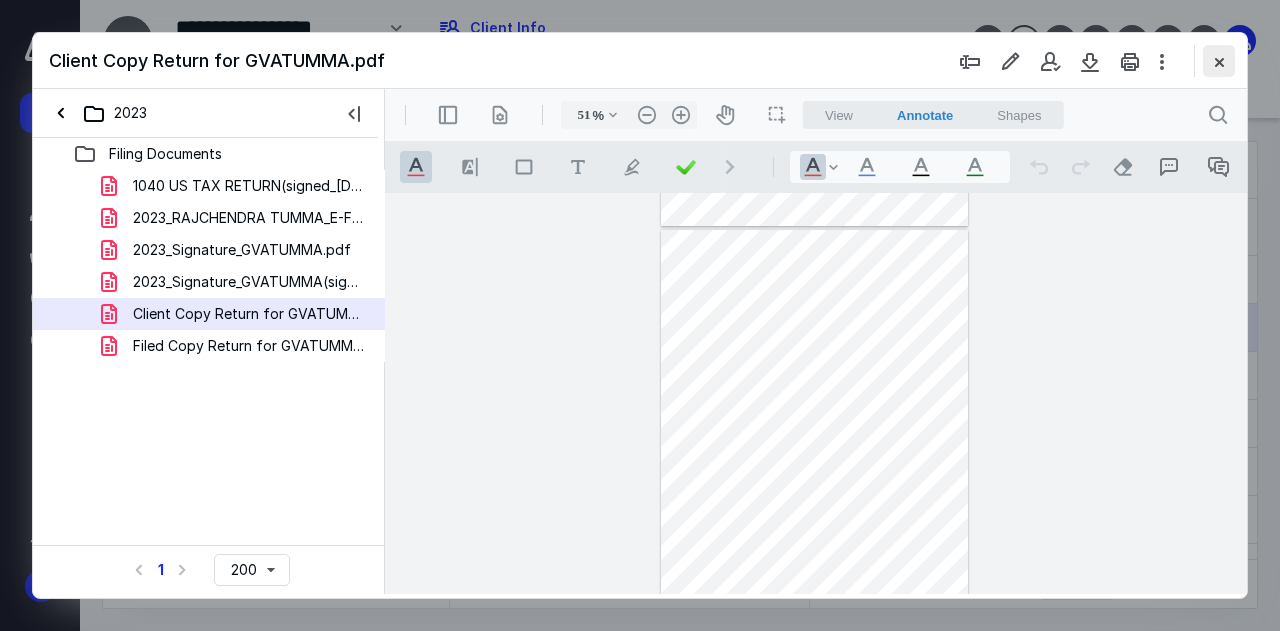 click at bounding box center [1219, 61] 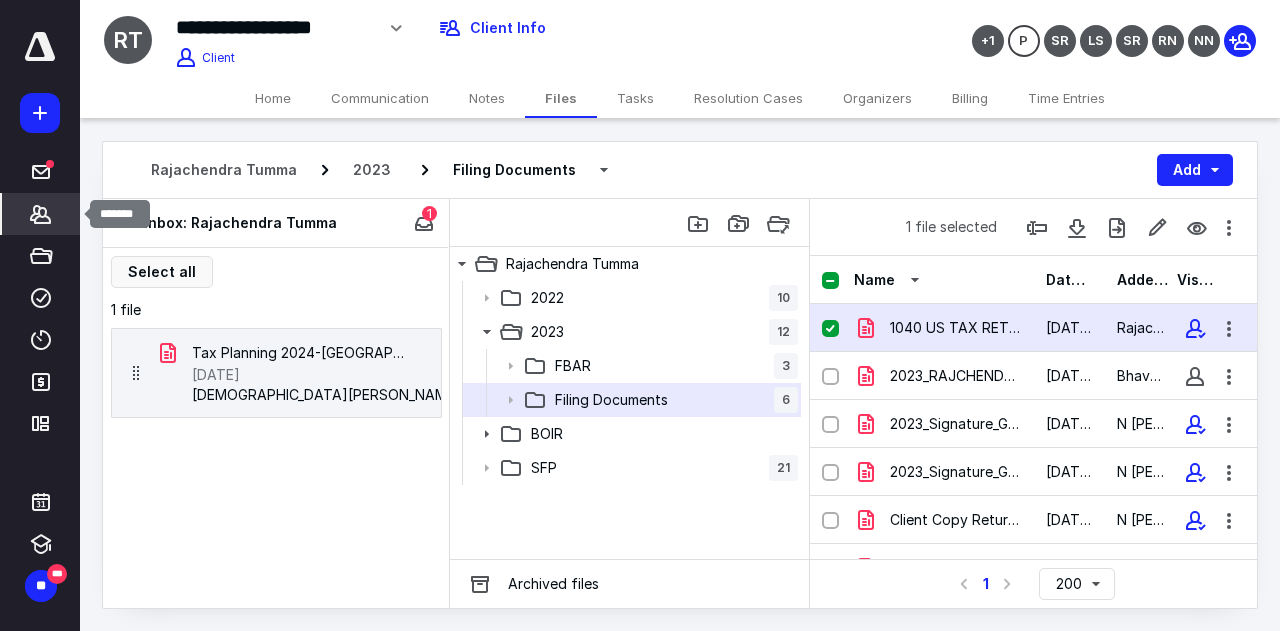 click 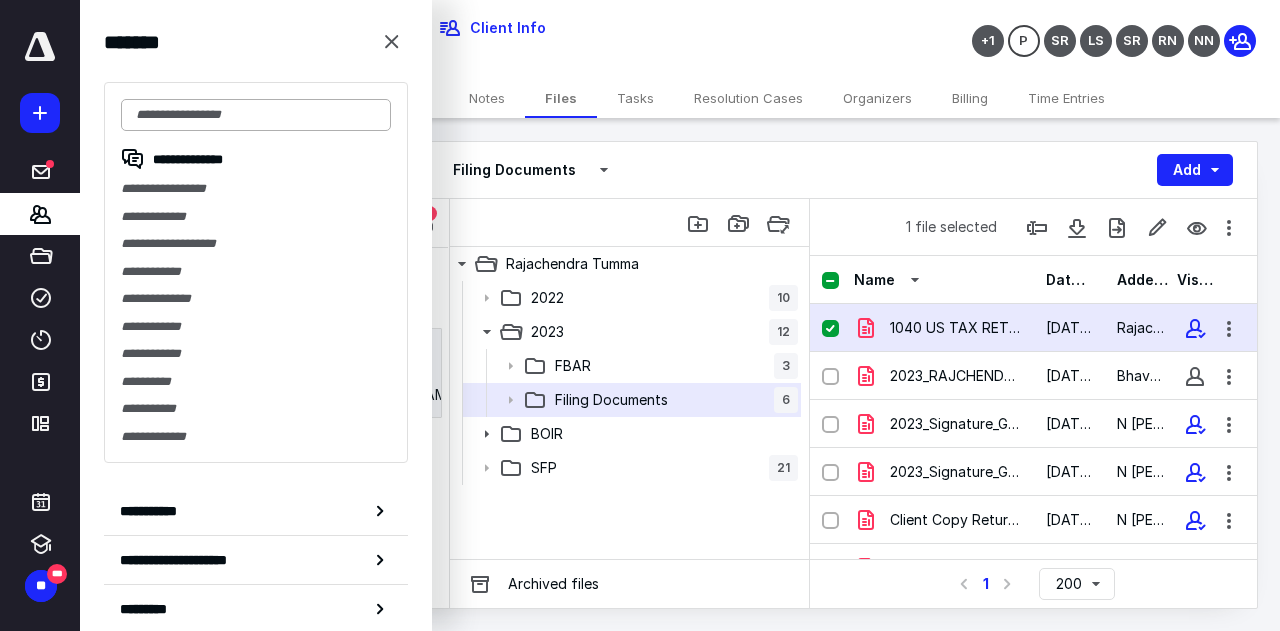 click at bounding box center [256, 115] 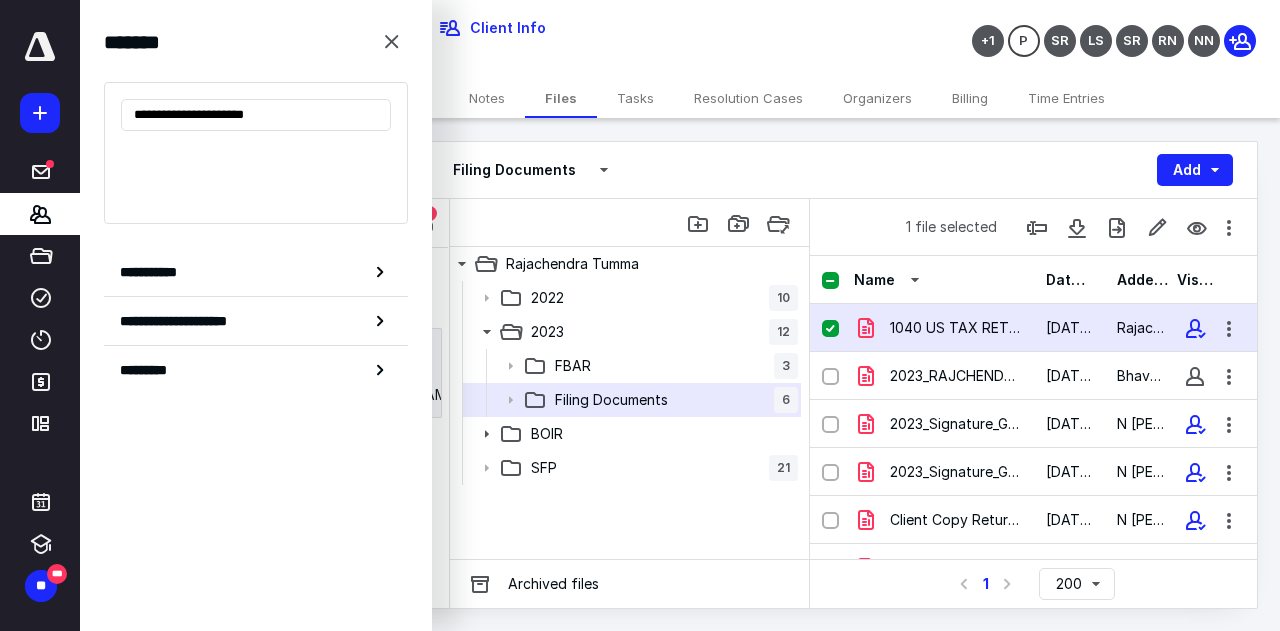 type on "**********" 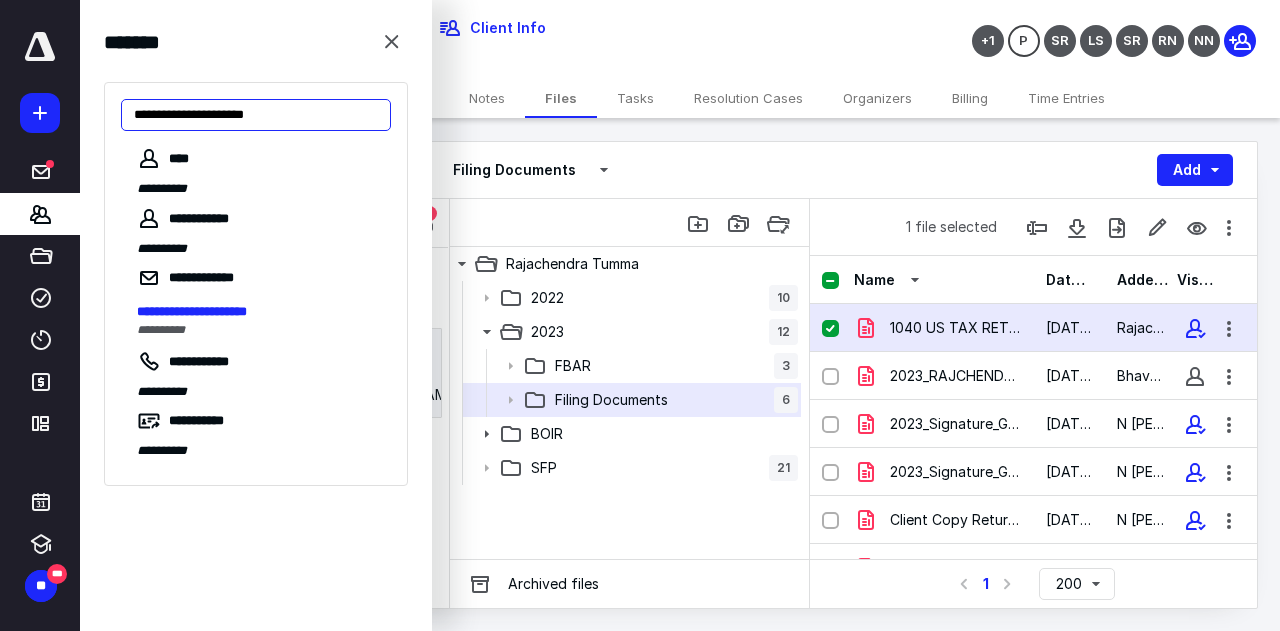 drag, startPoint x: 284, startPoint y: 118, endPoint x: 44, endPoint y: 107, distance: 240.25195 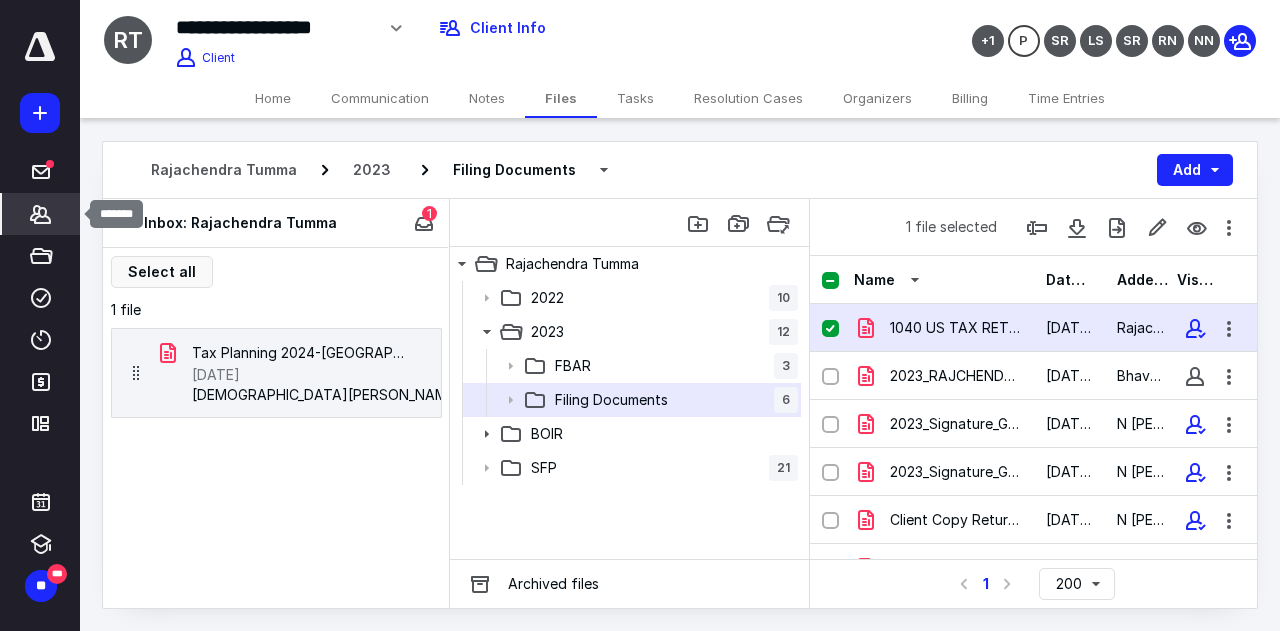 click on "*******" at bounding box center [41, 214] 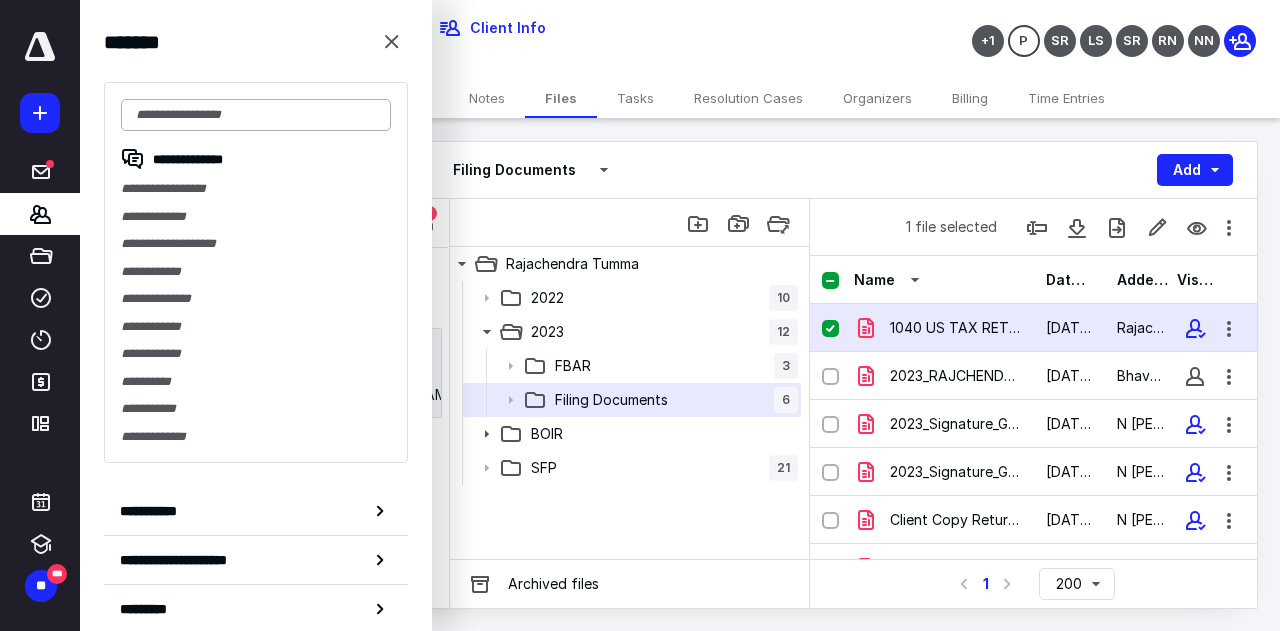 click at bounding box center [256, 115] 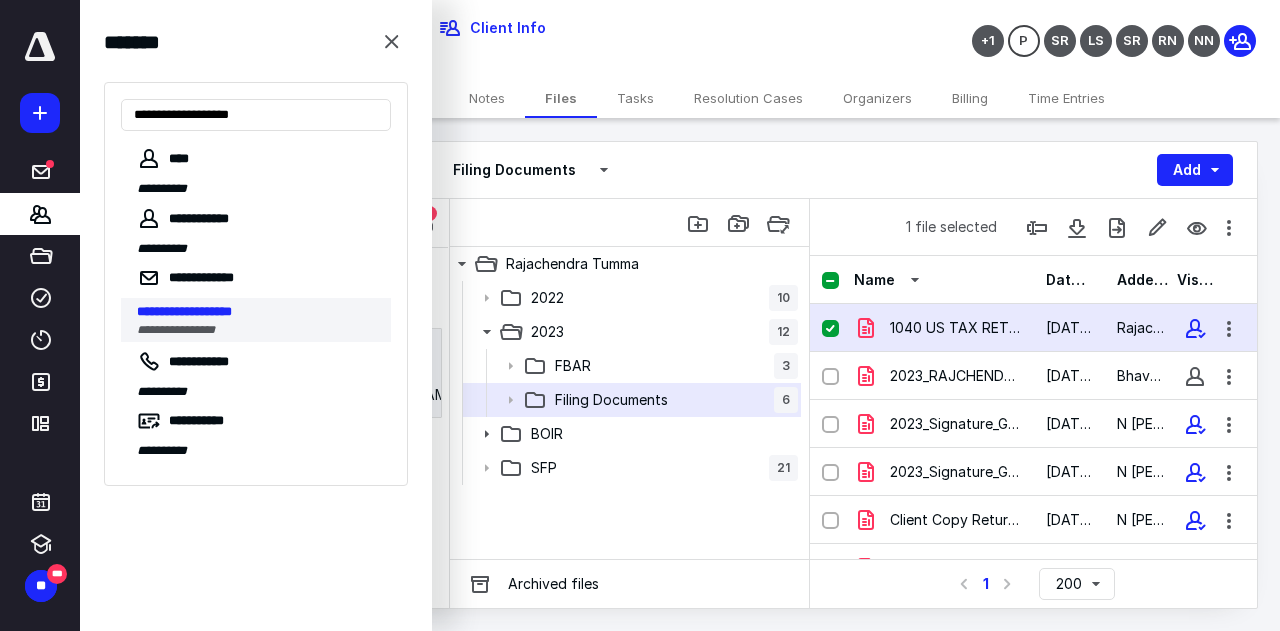 type on "**********" 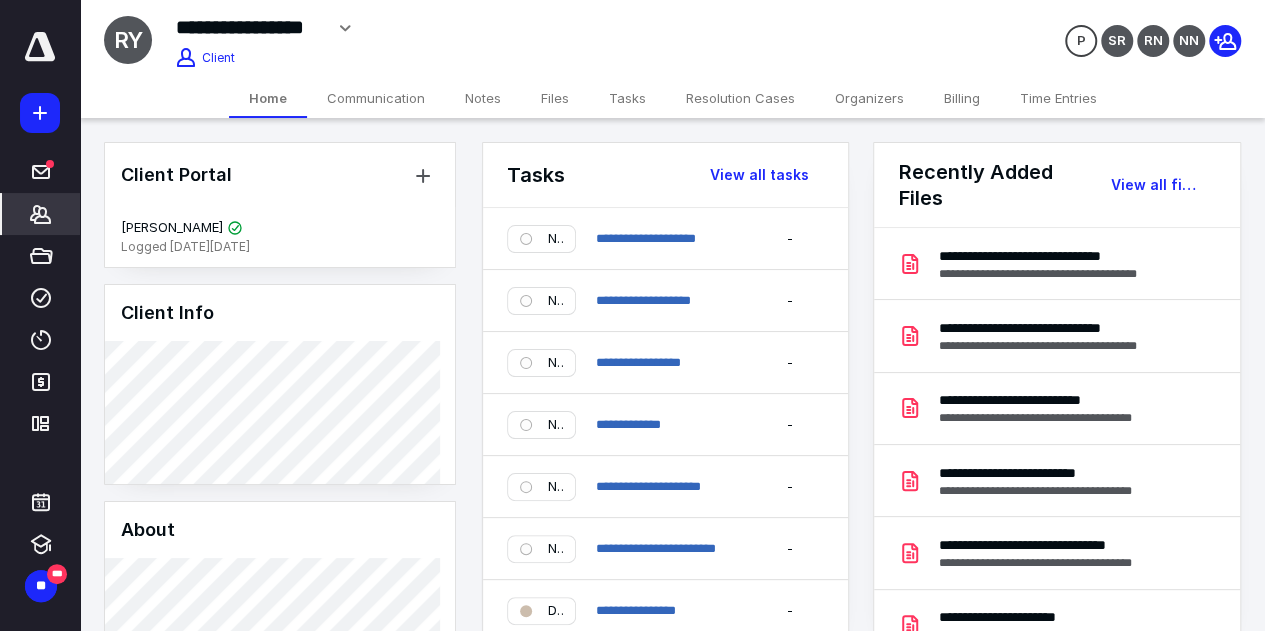 click on "Files" at bounding box center (555, 98) 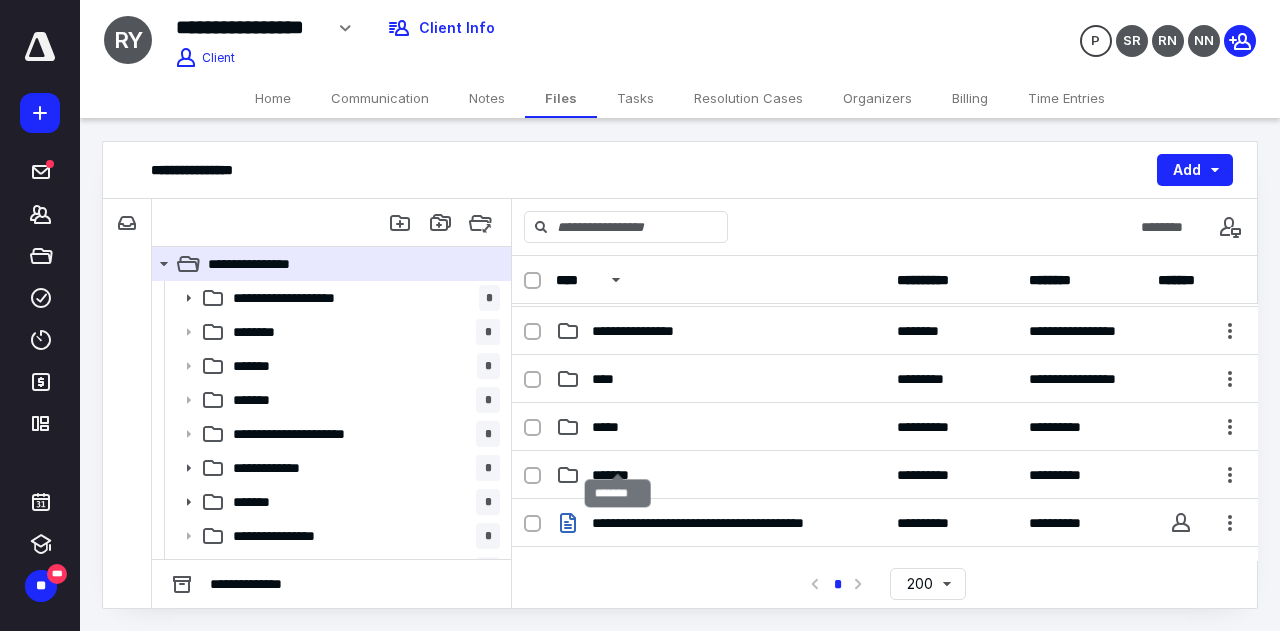 scroll, scrollTop: 0, scrollLeft: 0, axis: both 